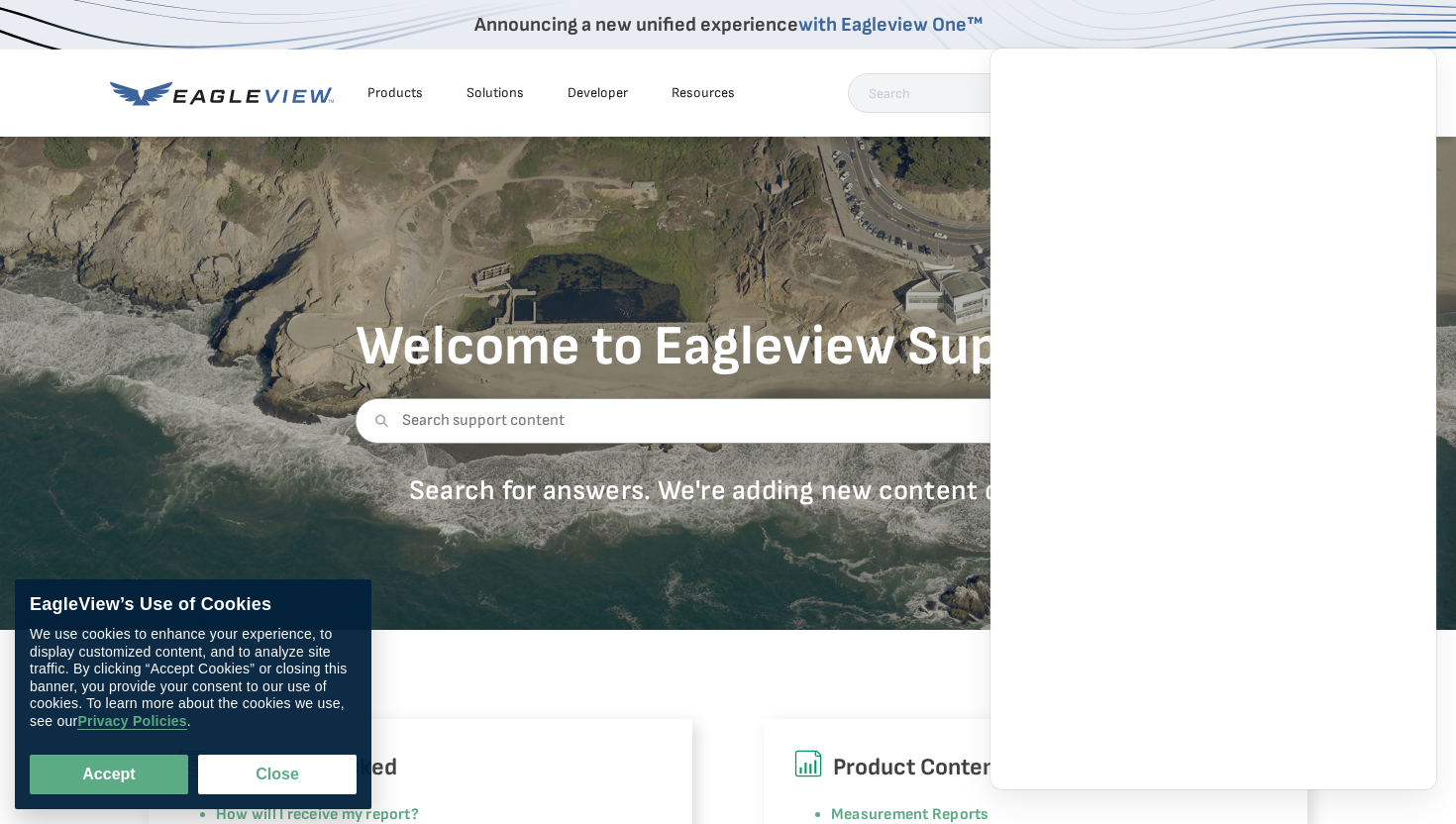 scroll, scrollTop: 1858, scrollLeft: 0, axis: vertical 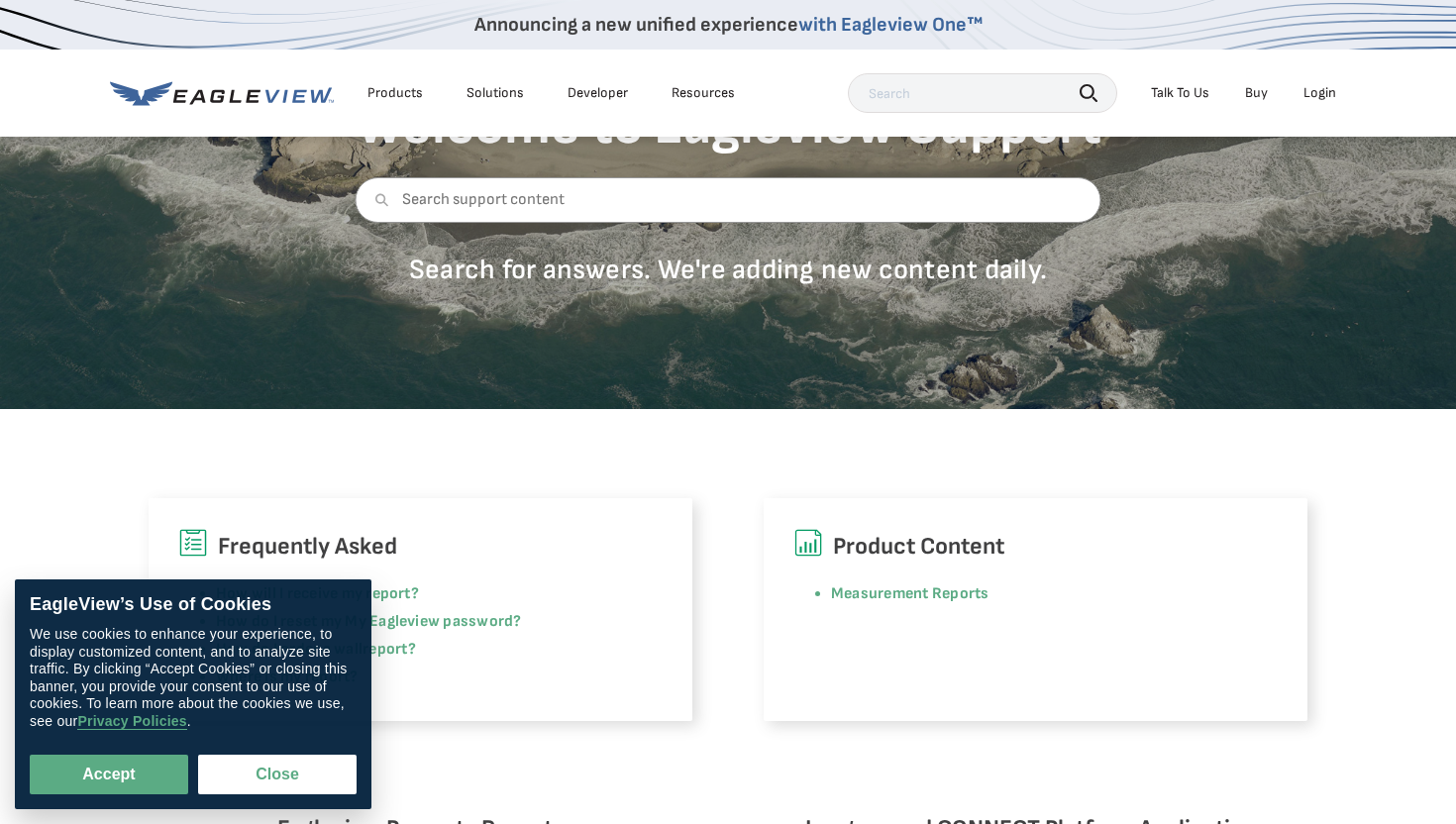 click on "Login" at bounding box center (1319, 93) 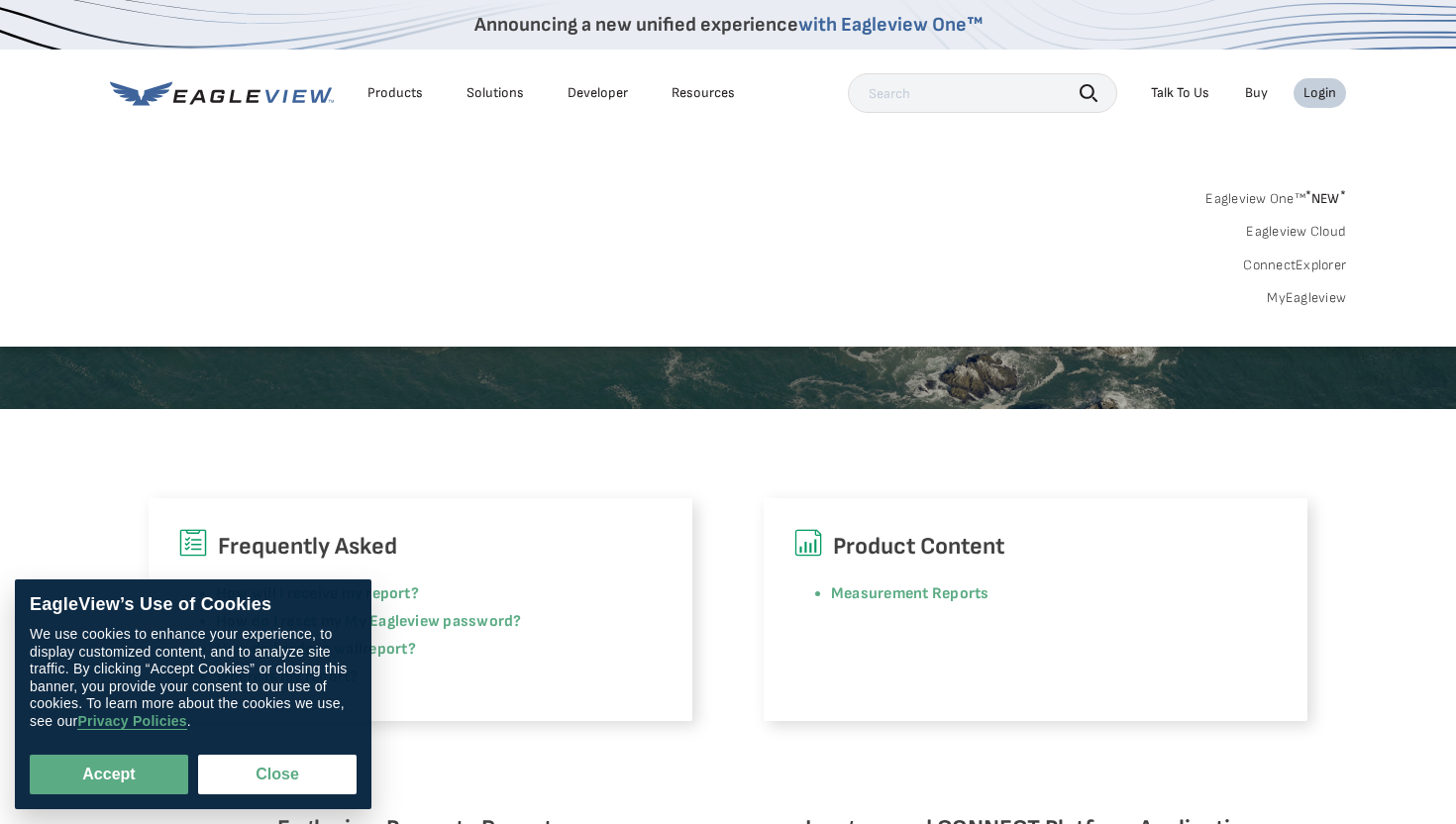 click on "MyEagleview" at bounding box center [1306, 298] 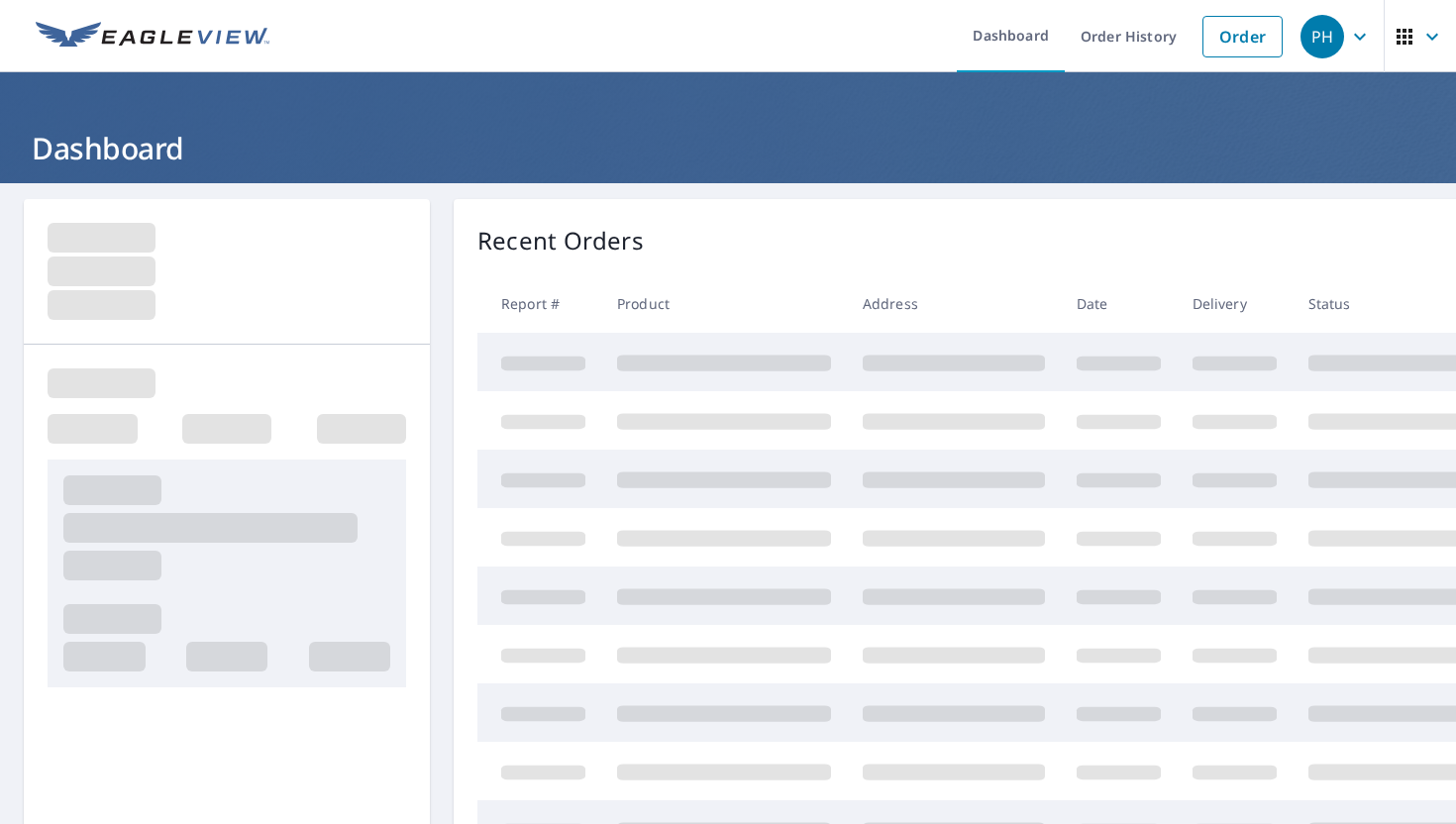 scroll, scrollTop: 0, scrollLeft: 0, axis: both 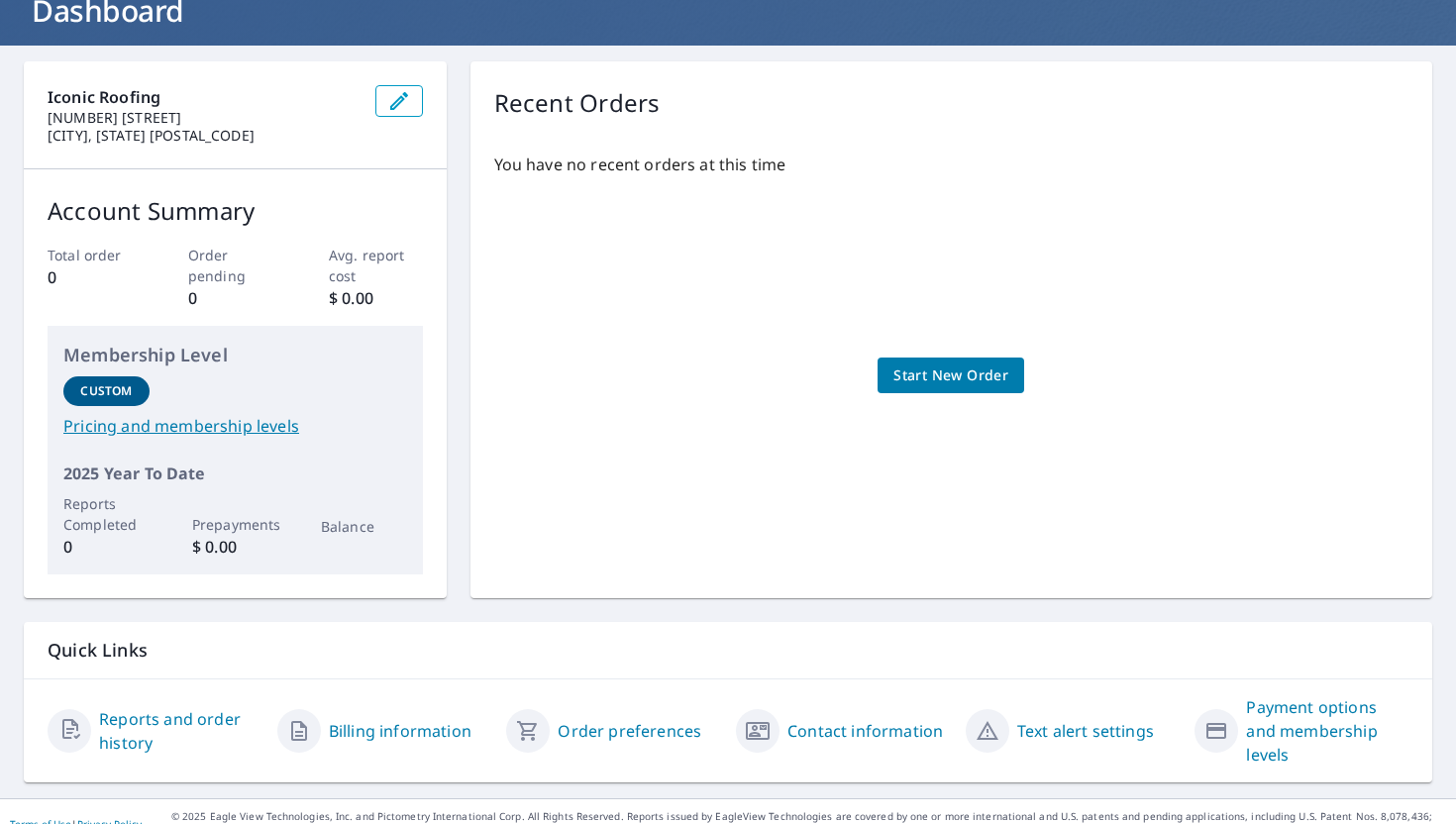 click on "Start New Order" at bounding box center (951, 375) 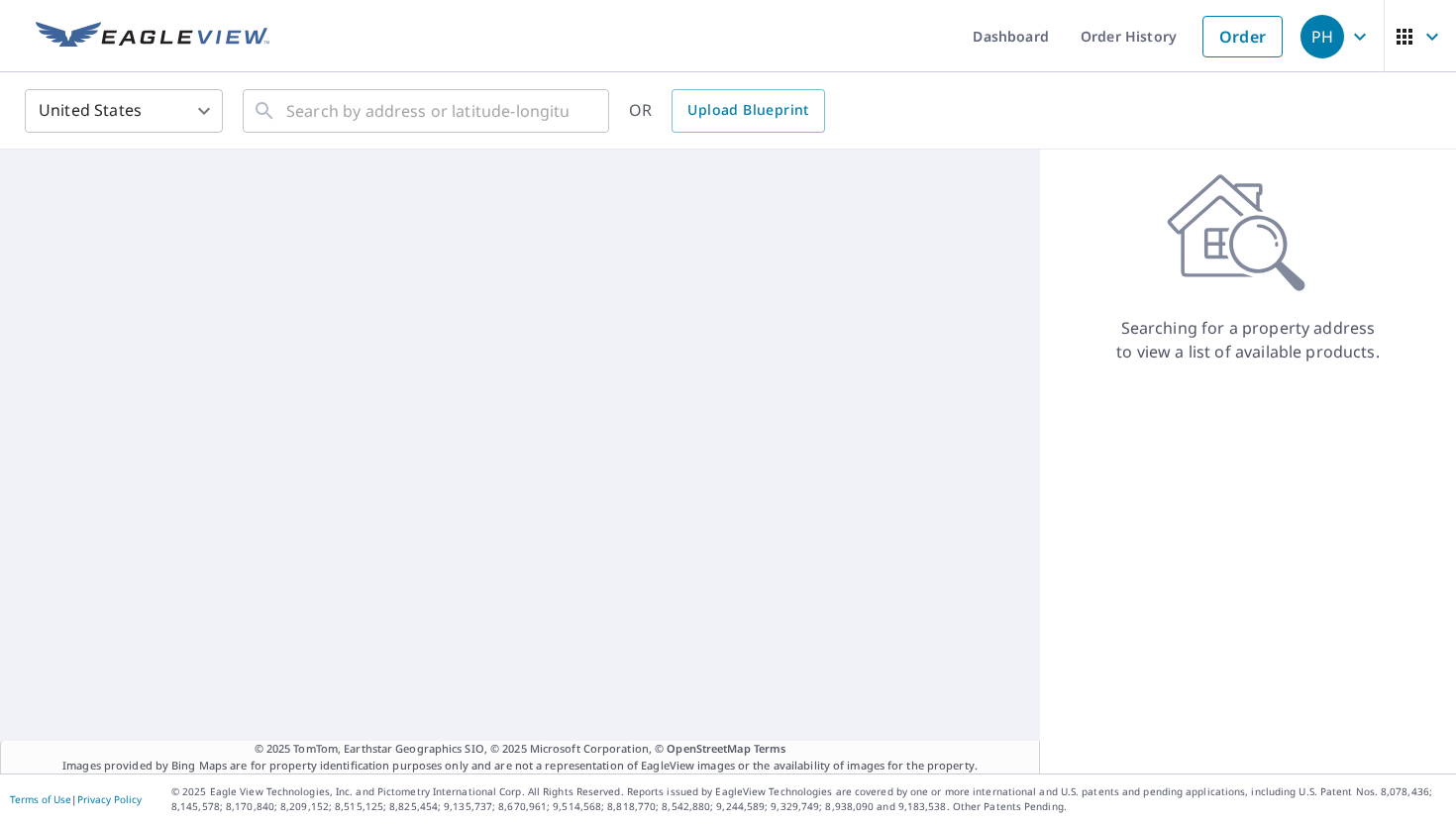 scroll, scrollTop: 0, scrollLeft: 0, axis: both 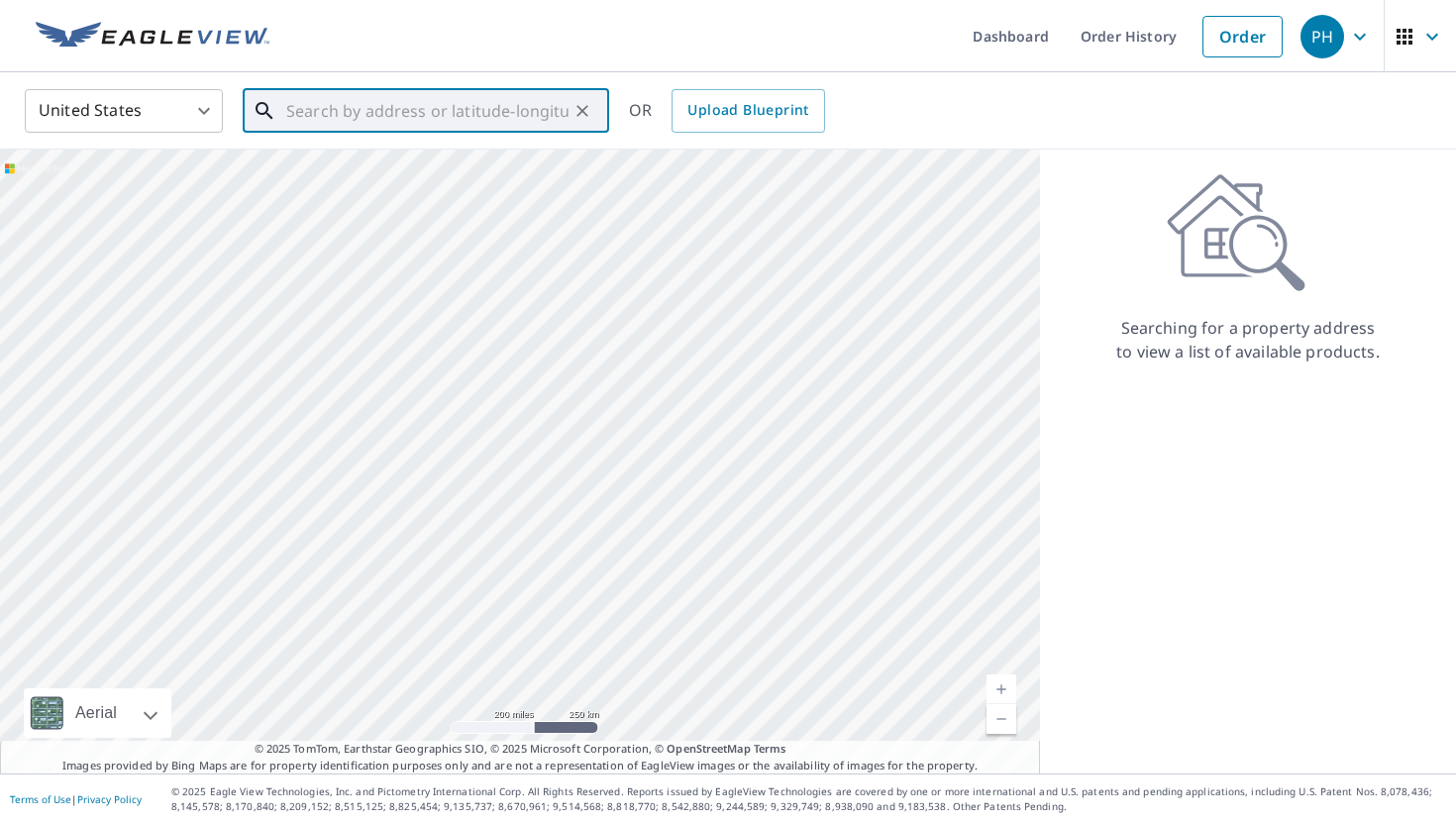 click at bounding box center [427, 111] 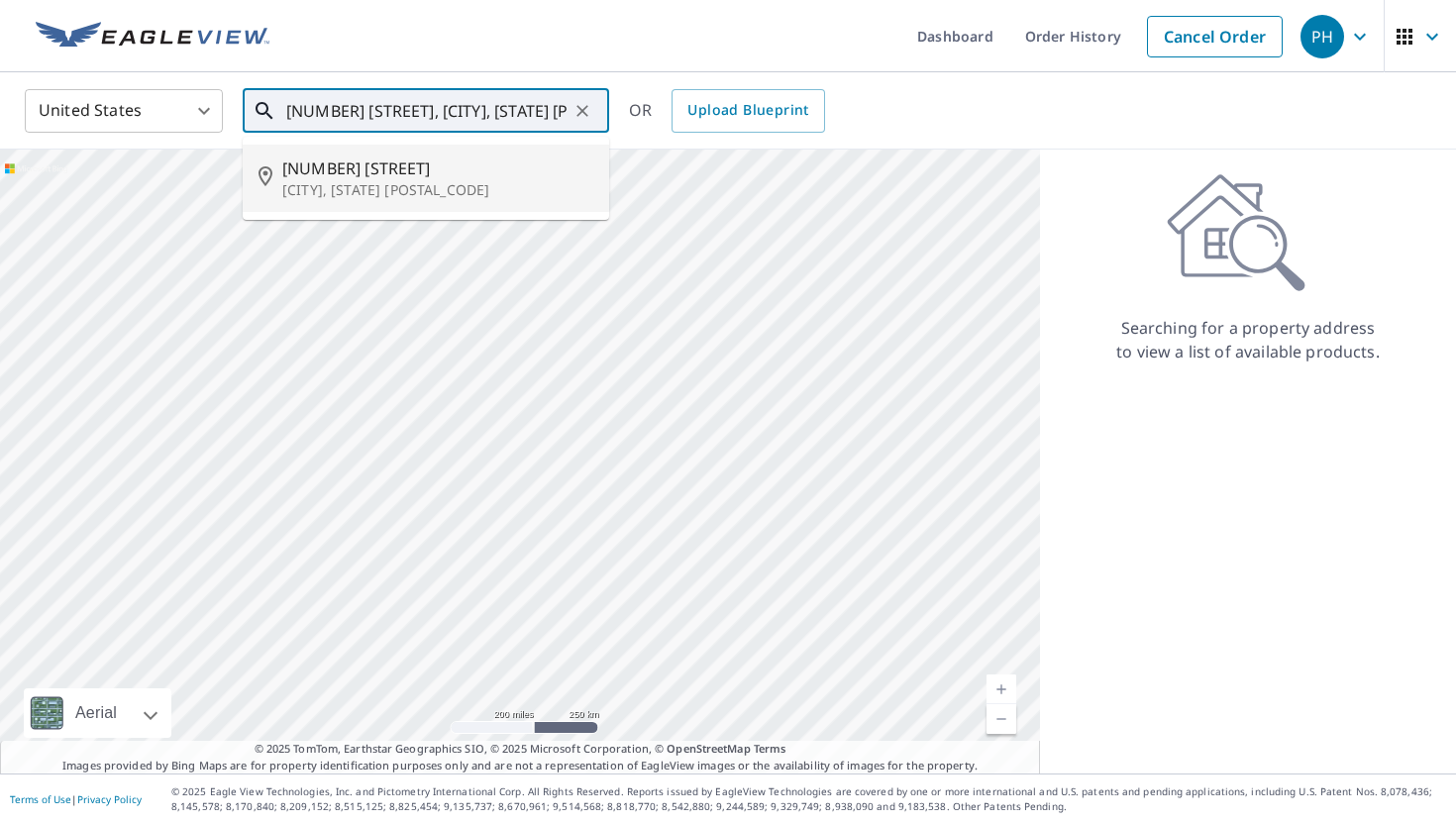 click on "2035 Us 70 W" at bounding box center [438, 168] 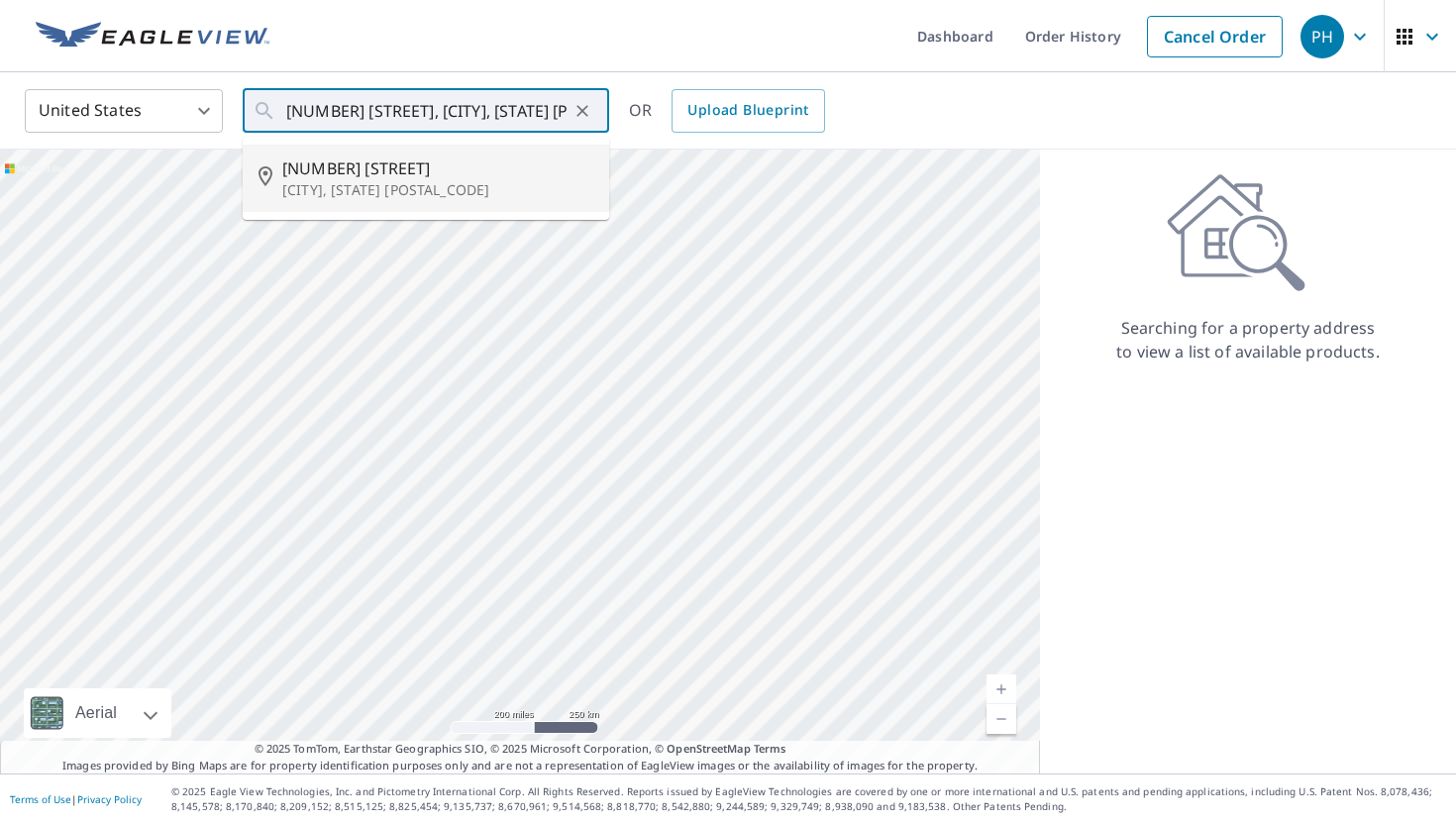 type on "2035 Us 70 W Morganton, NC 28655" 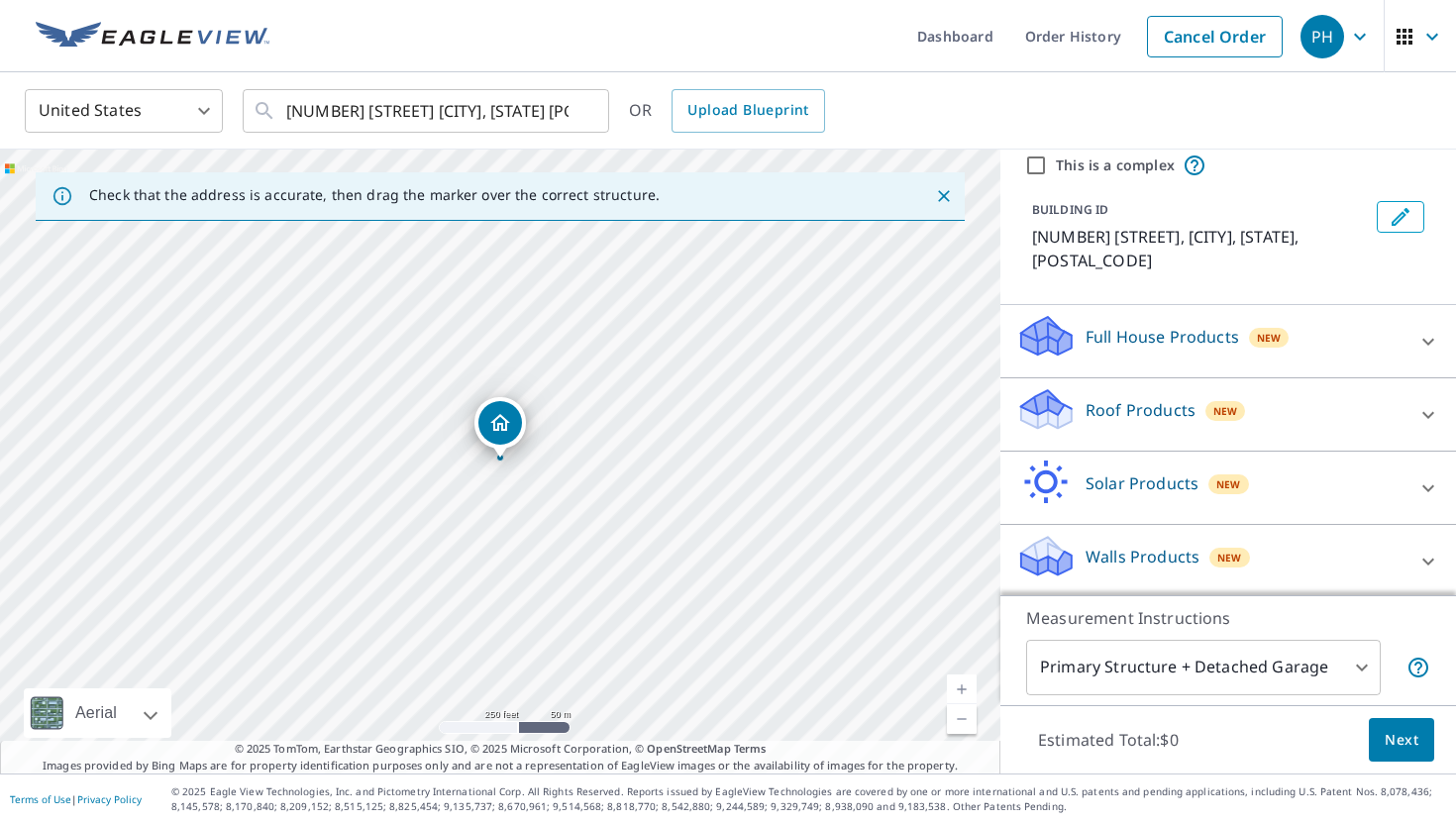 scroll, scrollTop: 76, scrollLeft: 0, axis: vertical 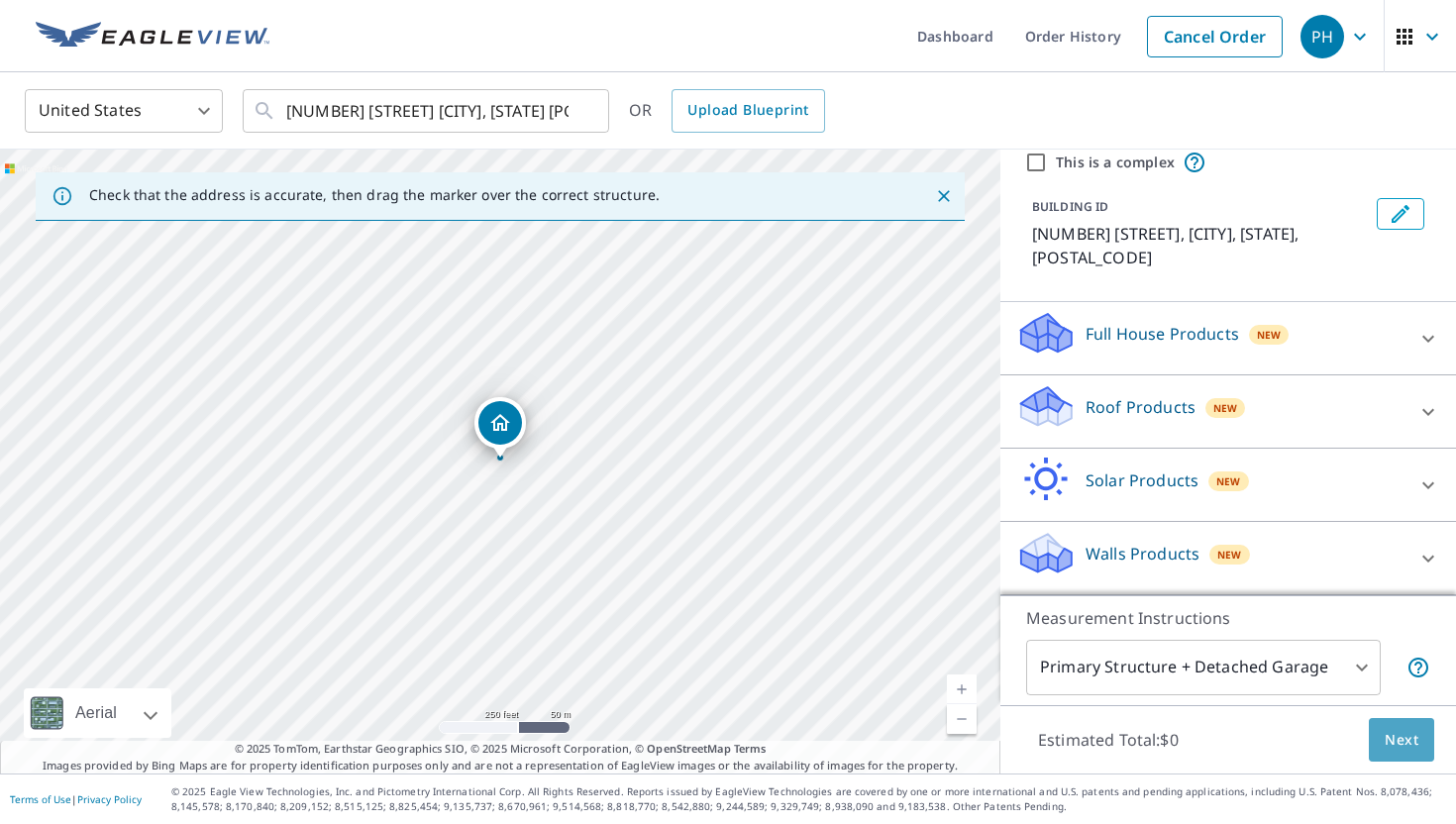 click on "Next" at bounding box center (1402, 740) 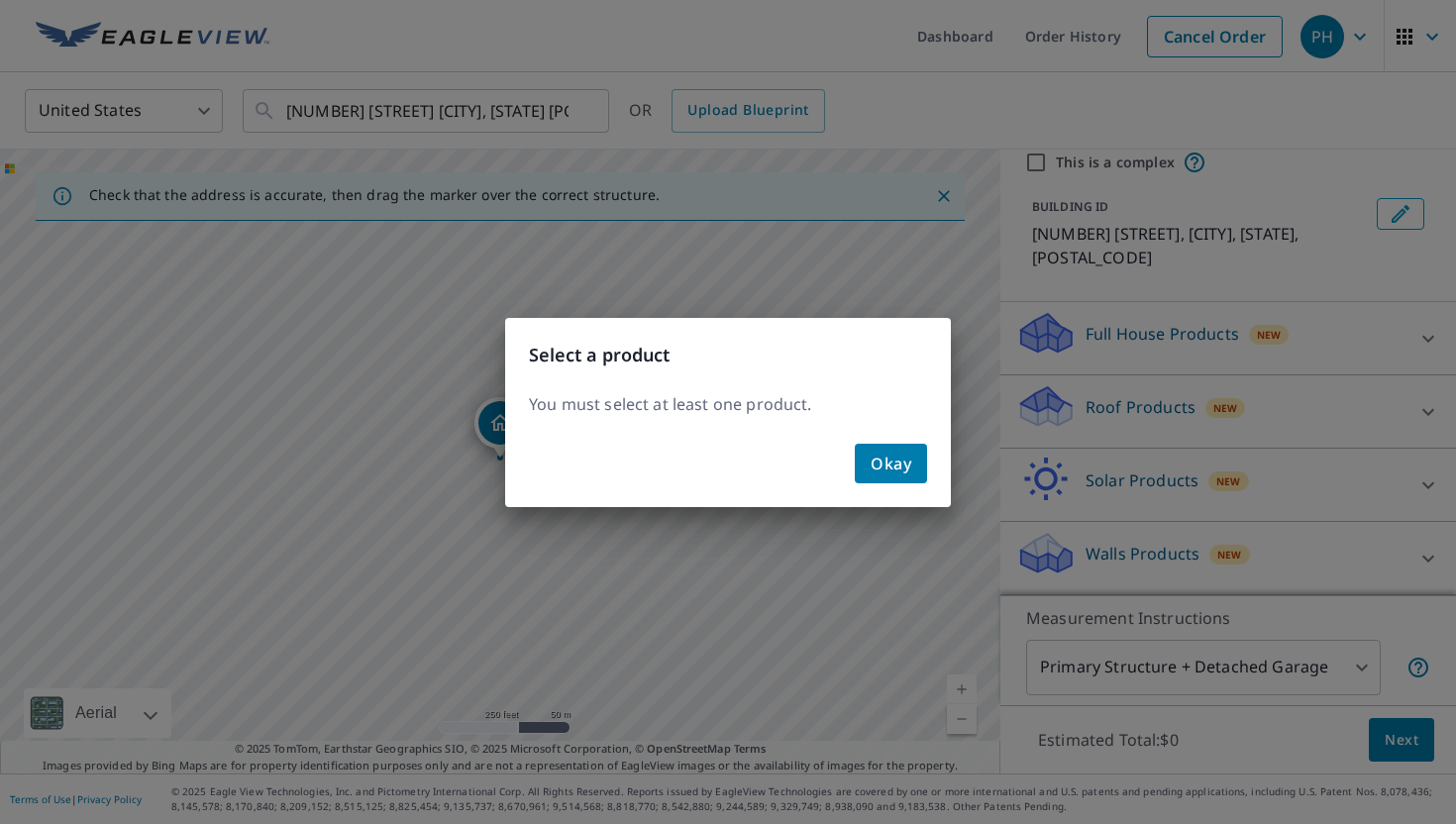 click on "Select a product You must select at least one product. Okay" at bounding box center (728, 412) 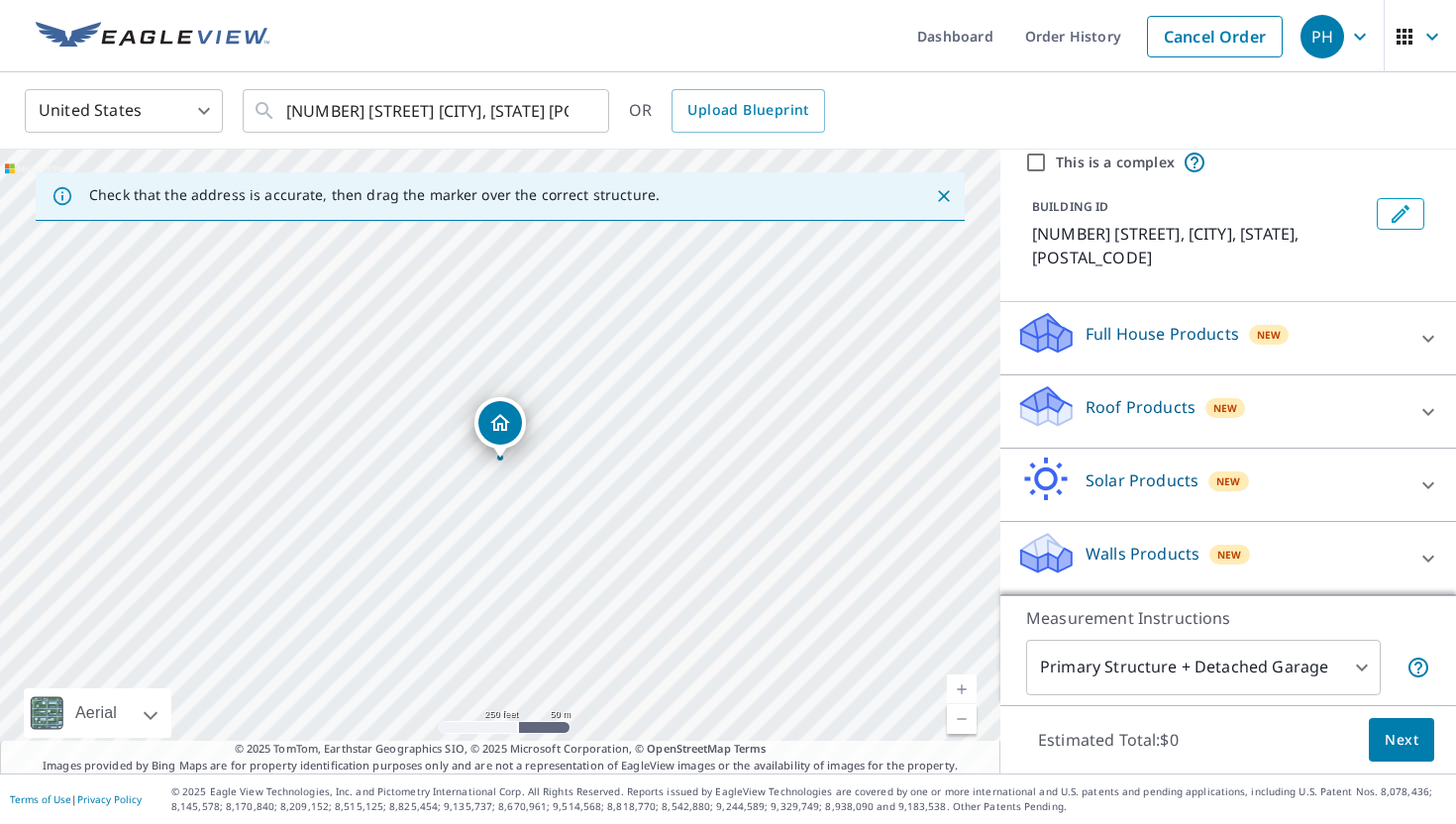 click on "Roof Products New" at bounding box center (1228, 411) 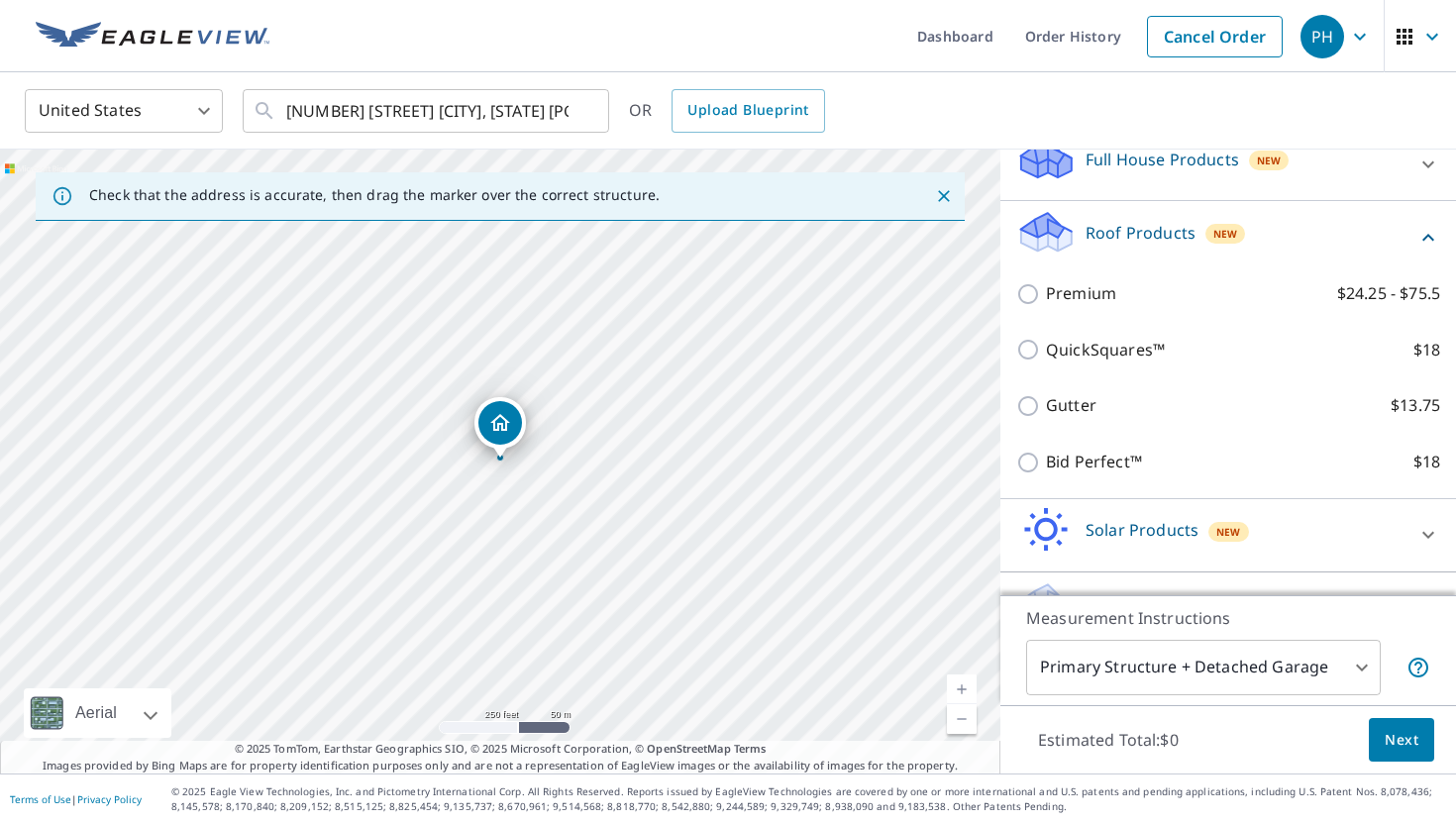 scroll, scrollTop: 247, scrollLeft: 0, axis: vertical 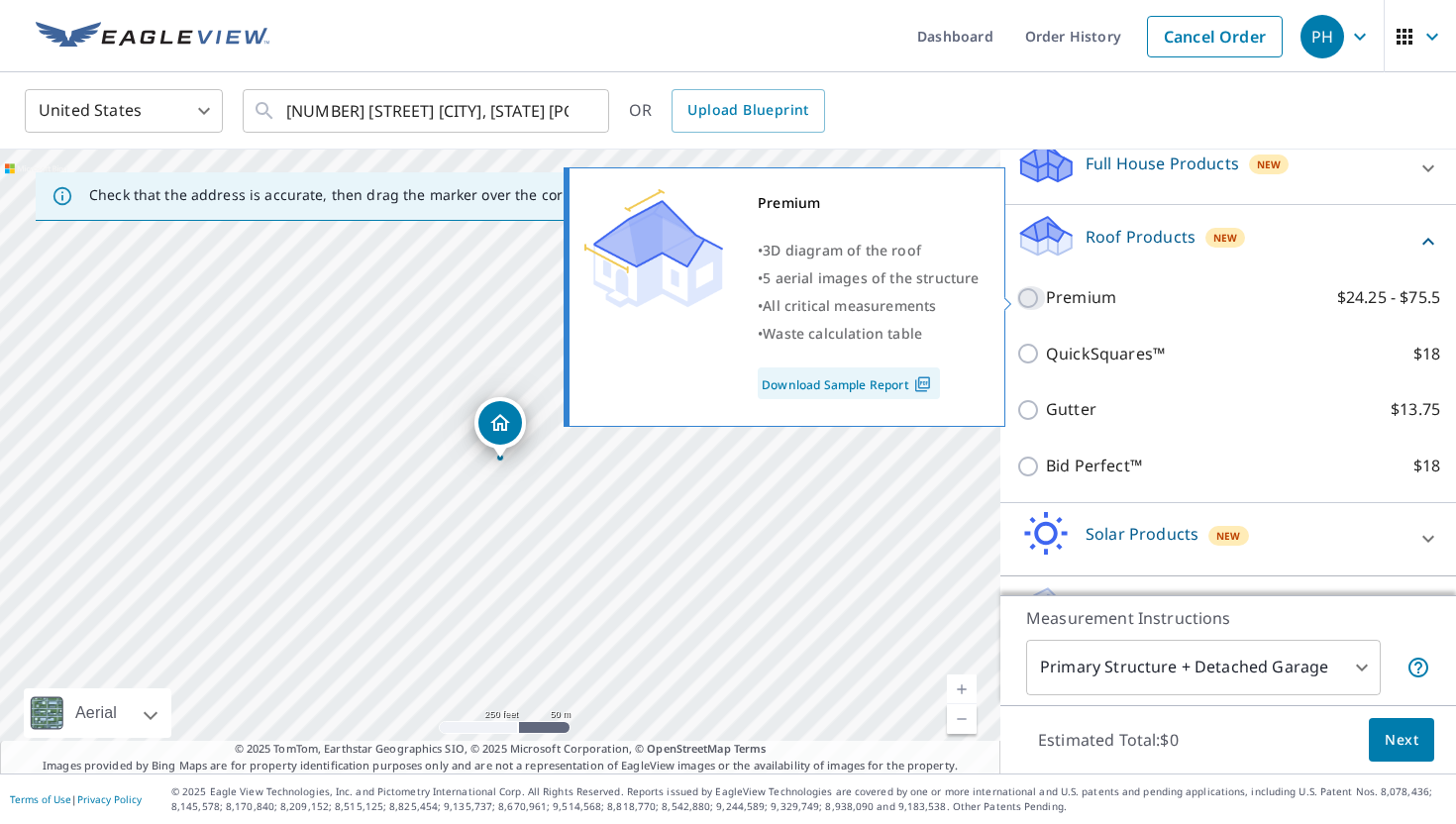 click on "Premium $24.25 - $75.5" at bounding box center (1031, 298) 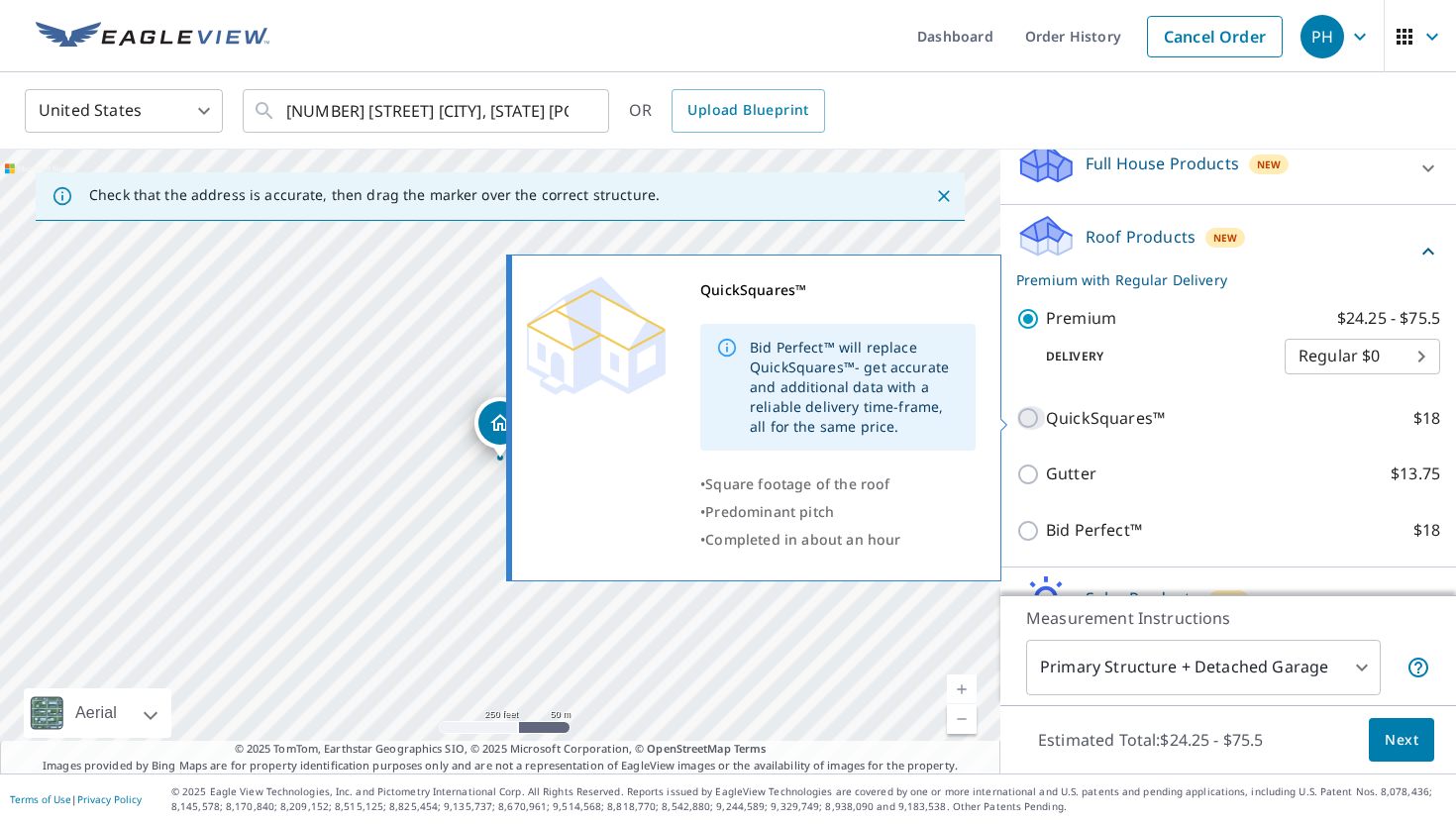 click on "QuickSquares™ $18" at bounding box center [1031, 418] 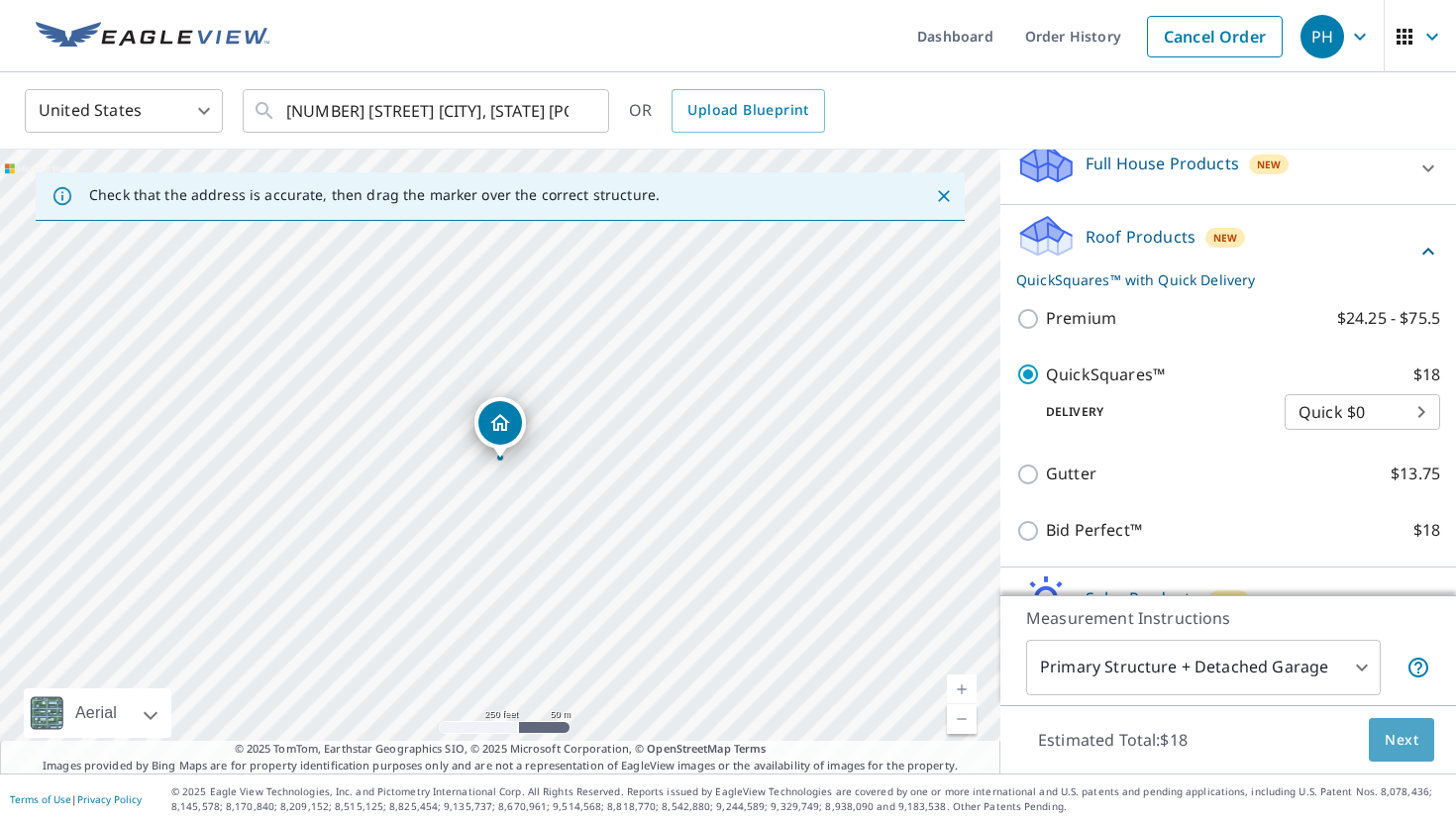 click on "Next" at bounding box center [1402, 740] 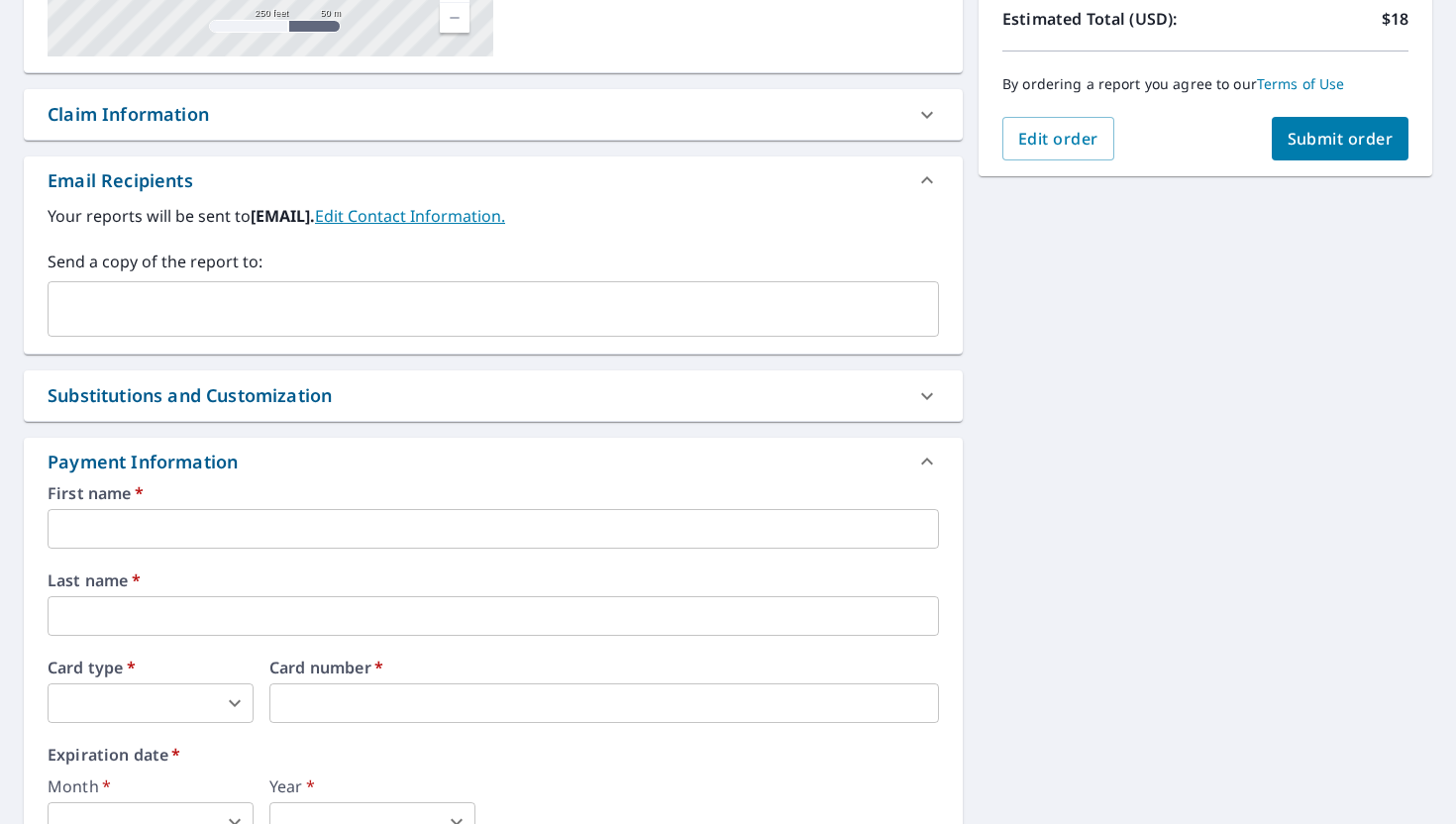 scroll, scrollTop: 684, scrollLeft: 0, axis: vertical 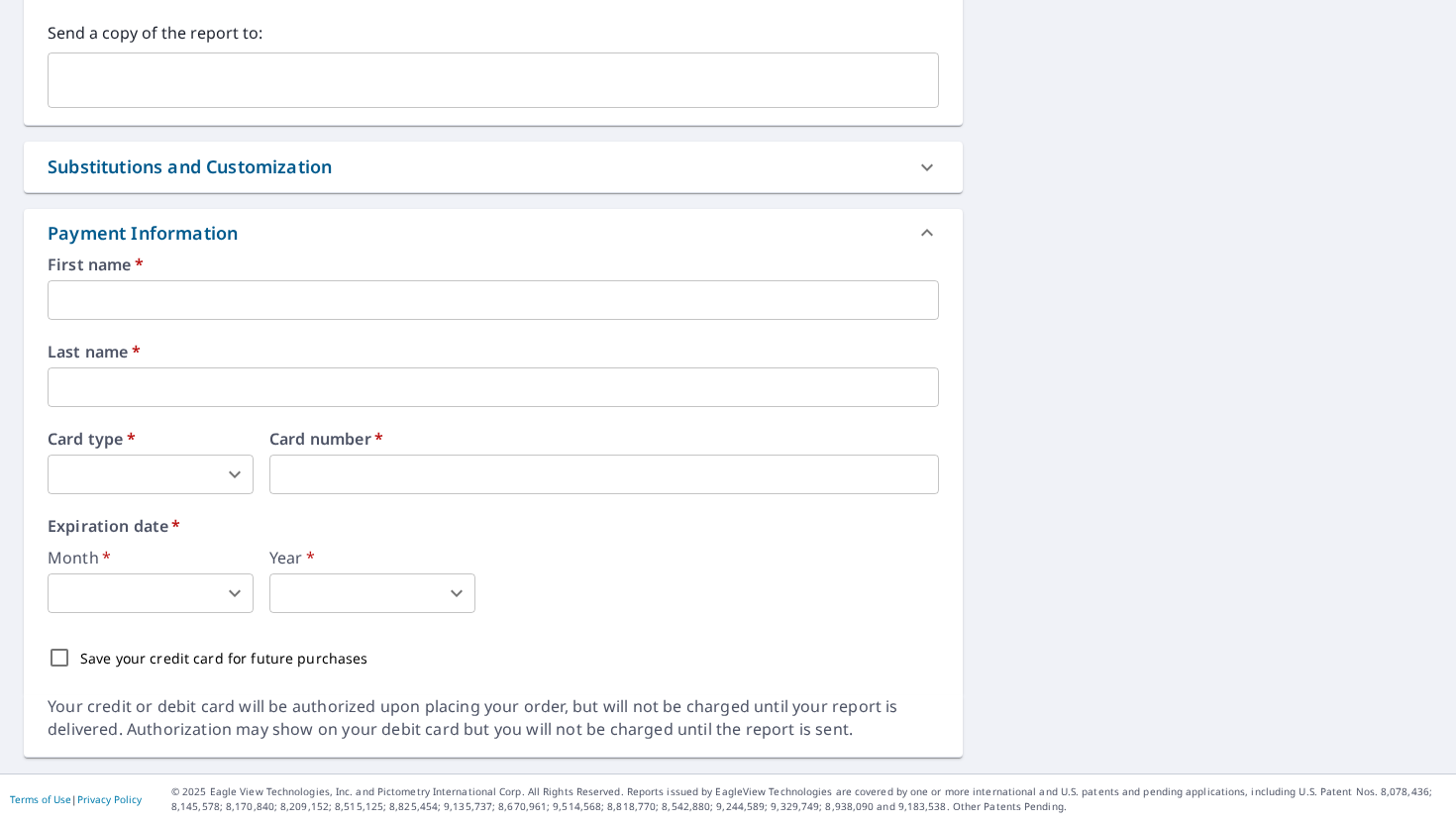click at bounding box center (493, 300) 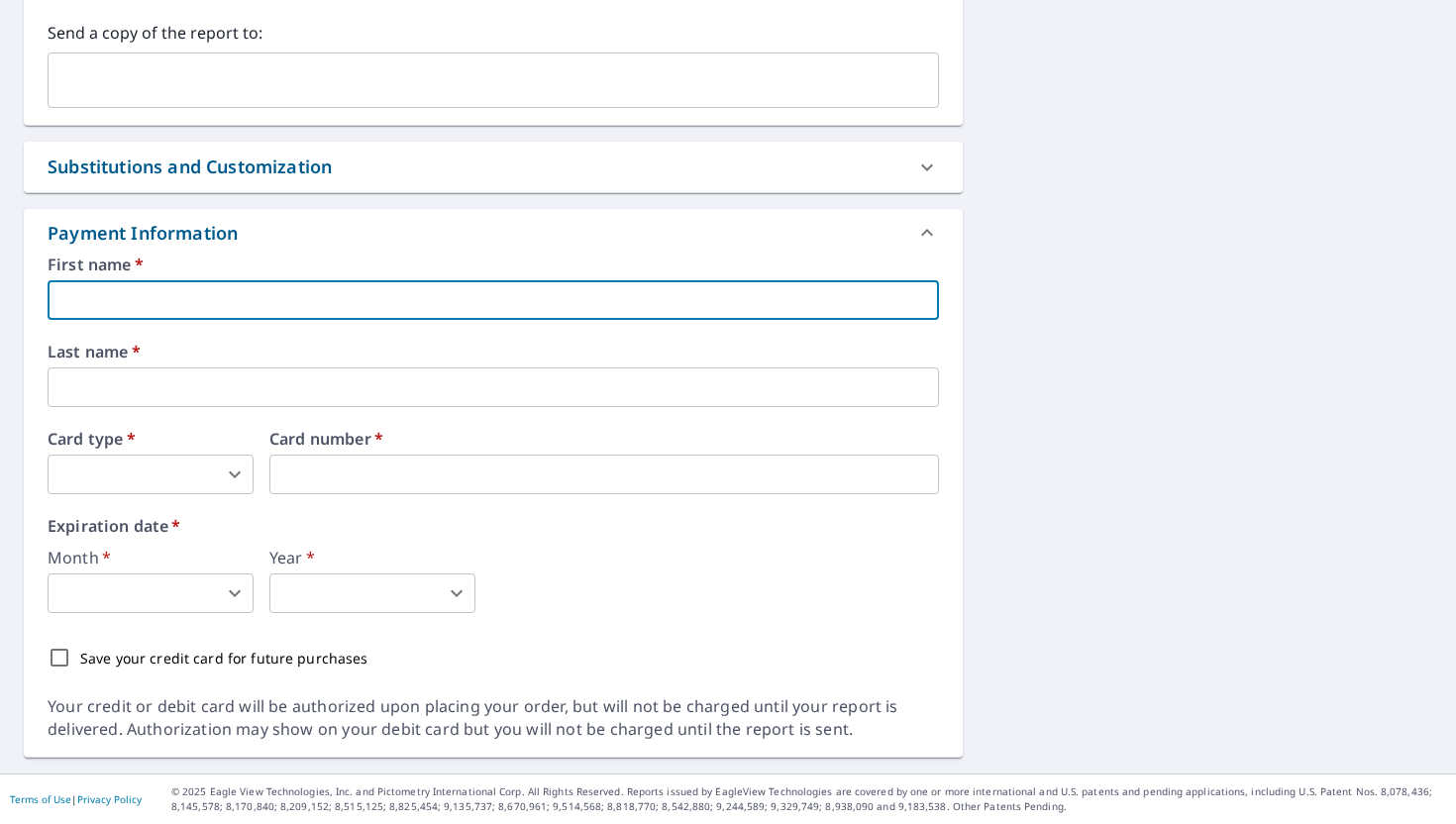 type on "Preston" 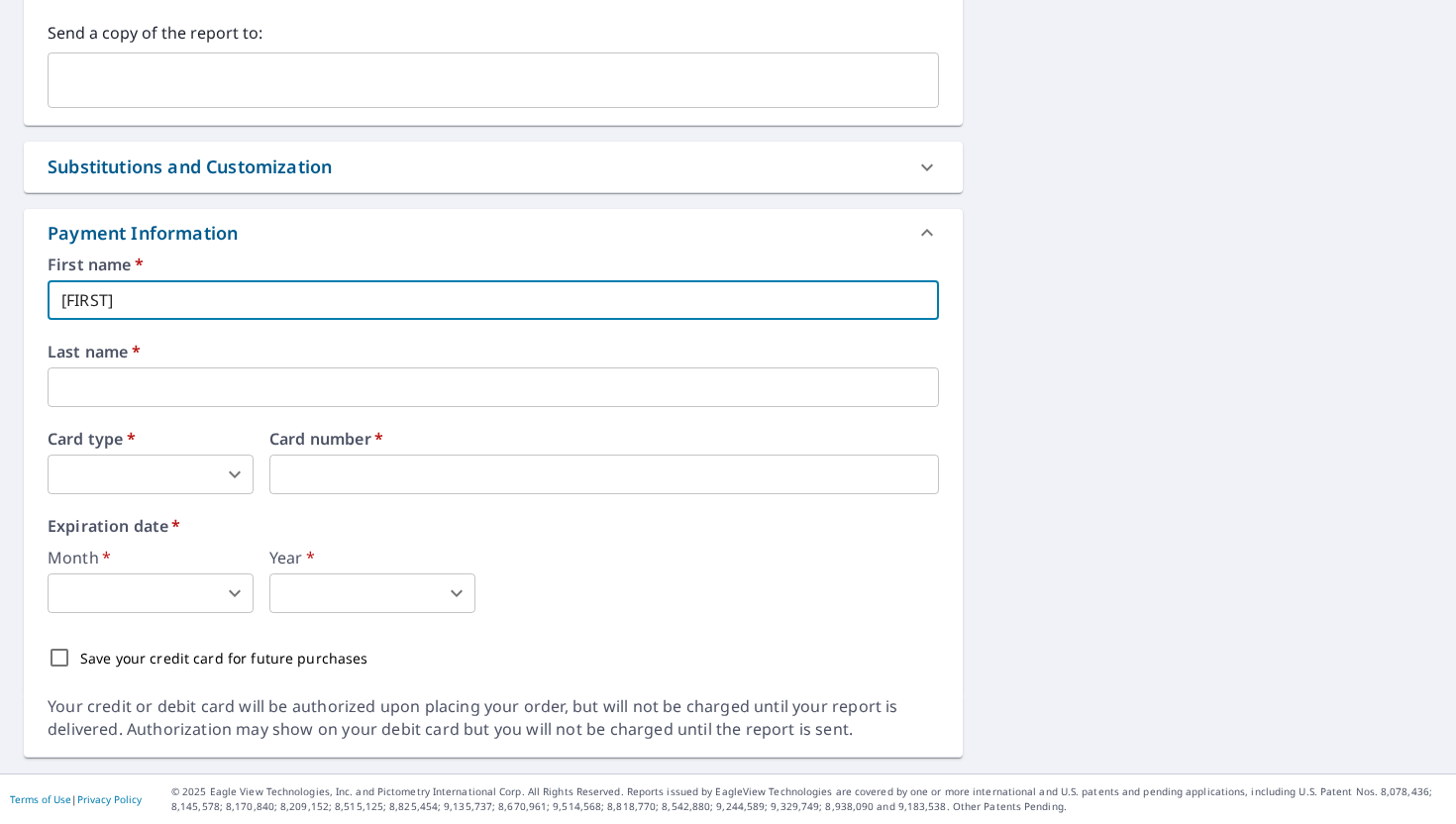 type on "p*******@gmail.com" 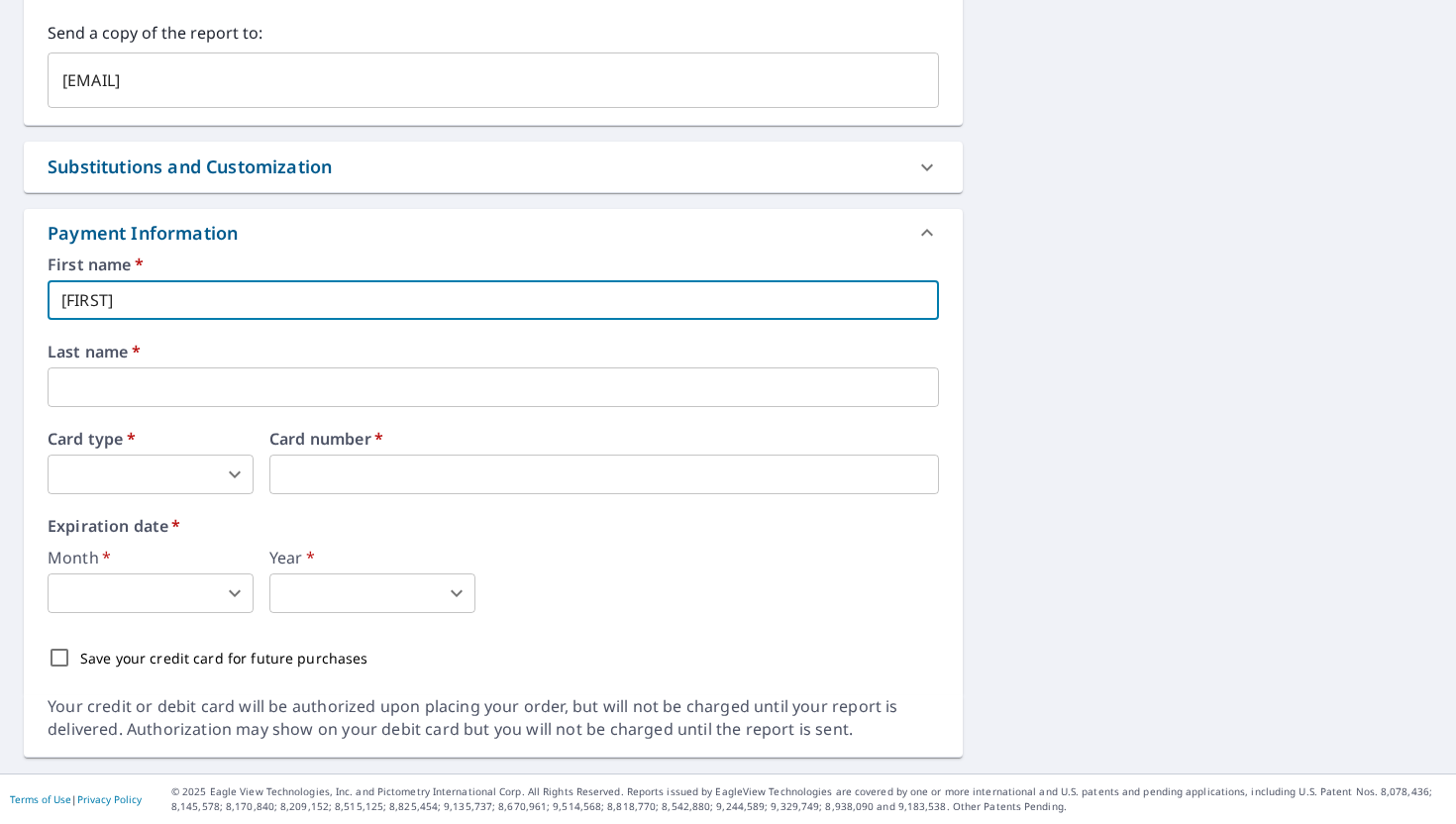 type on "Heavner" 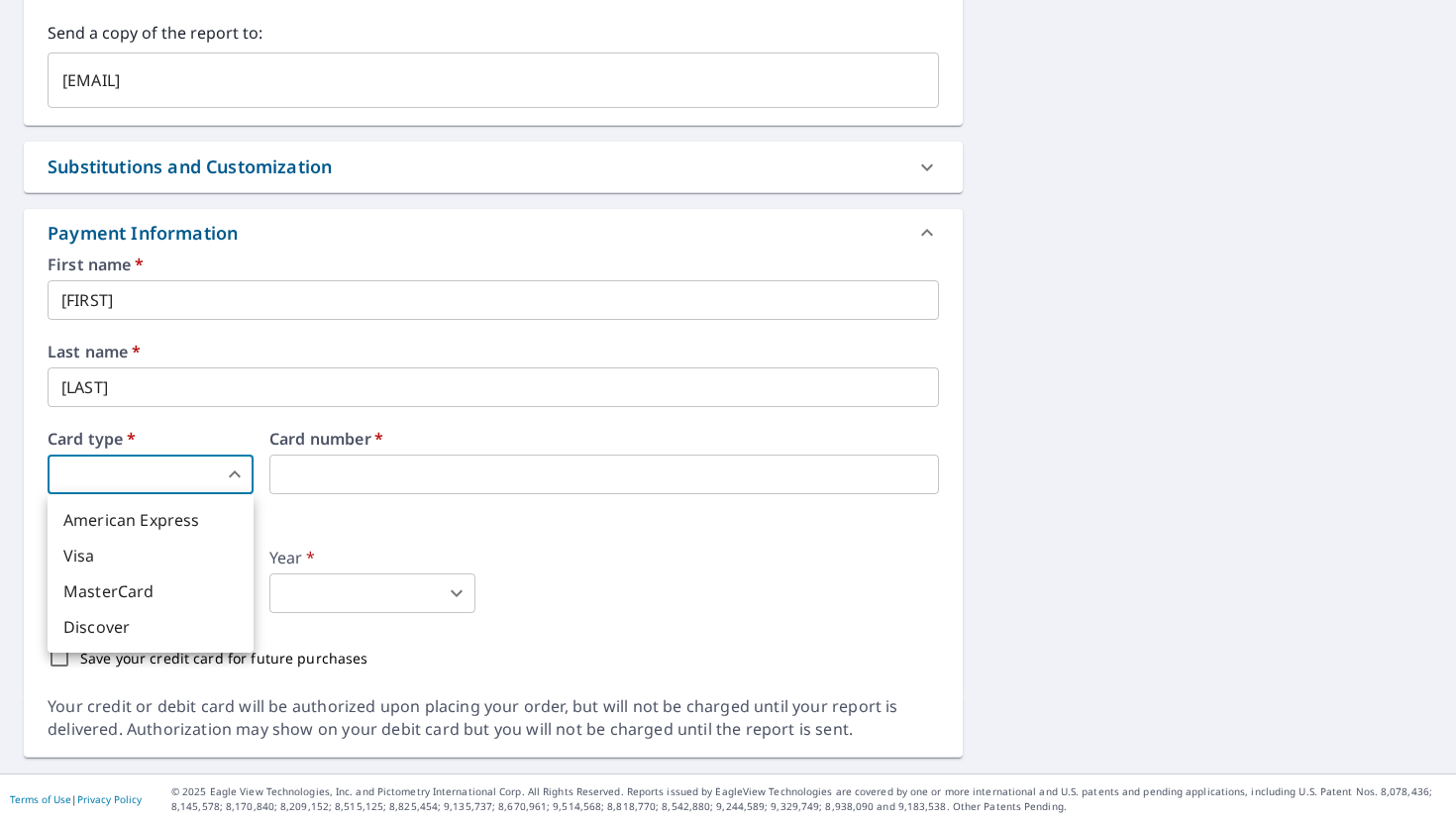 click on "PH PH
Dashboard Order History Cancel Order PH Dashboard / Finalize Order Finalize Order 2035 Us Highway 70 W Morganton, NC 28655 Aerial Road A standard road map Aerial A detailed look from above Labels Labels 250 feet 50 m © 2025 TomTom, © Vexcel Imaging, © 2025 Microsoft Corporation,  © OpenStreetMap Terms PROPERTY TYPE Residential BUILDING ID 2035 Us Highway 70 W, Morganton, NC, 28655 Changes to structures in last 4 years ( renovations, additions, etc. ) Claim Information Claim number ​ Claim information ​ PO number ​ Date of loss ​ Cat ID ​ Email Recipients Your reports will be sent to  preston@iconicroofingnc.com.  Edit Contact Information. Send a copy of the report to: p*******@gmail.com ​ Substitutions and Customization Additional Report Formats (Not available for all reports) DXF RXF XML Add-ons and custom cover page Property Owner Report Include custom cover page Payment Information First name   * Preston ​ Last name   * Heavner ​ Card type   * ​ 0 ​ Card number" at bounding box center (728, 412) 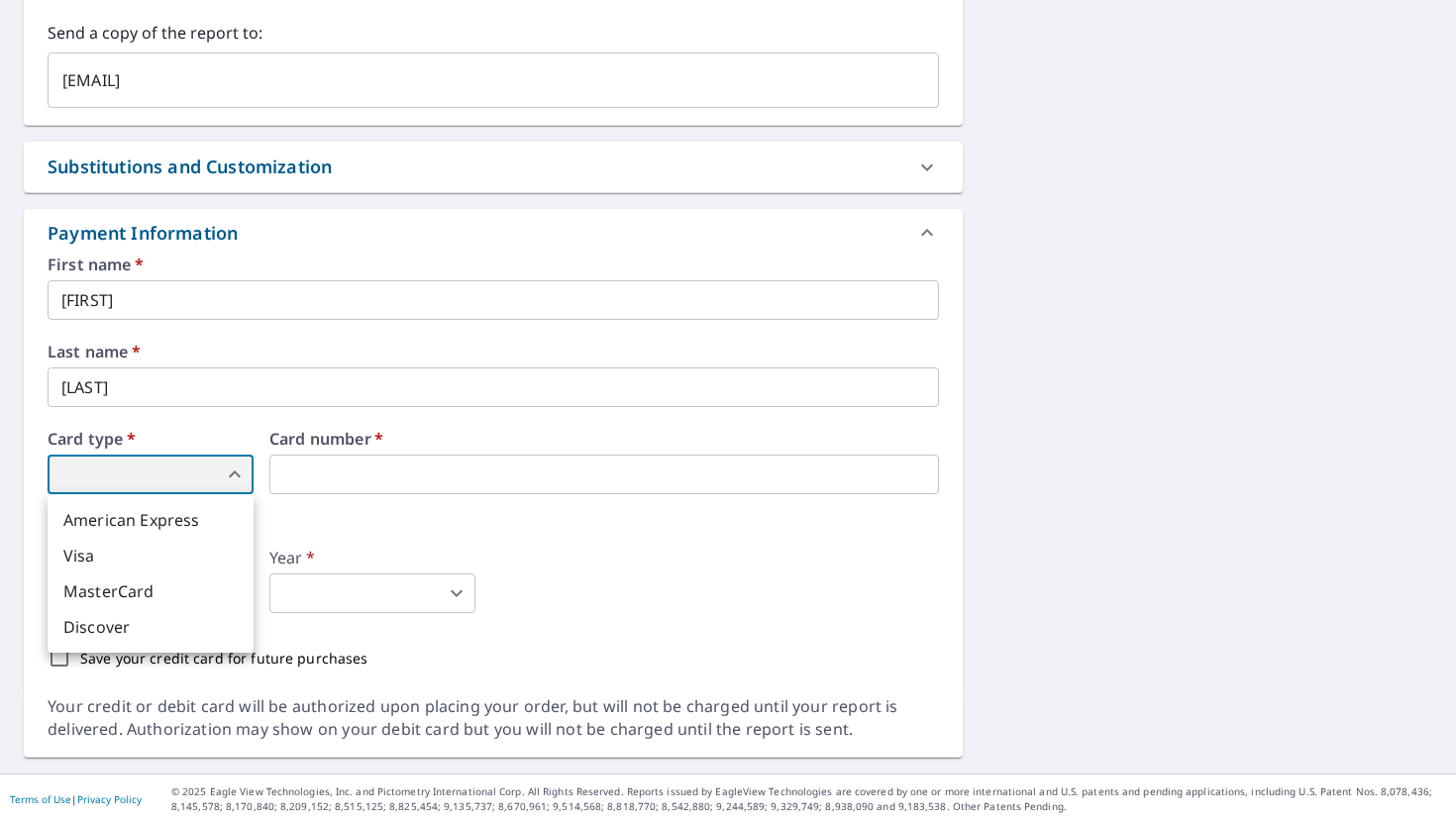 type on "1" 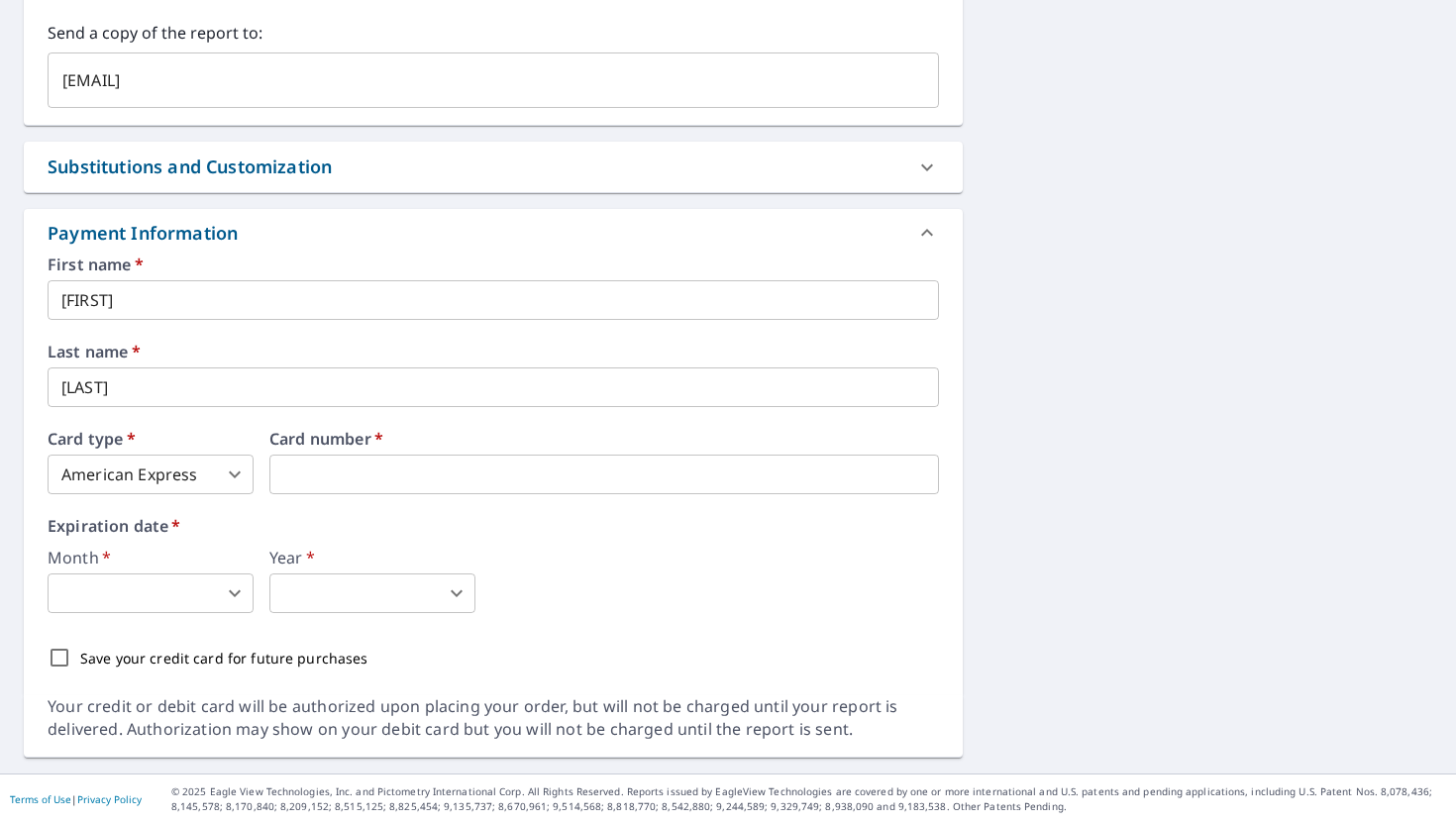 click on "PH PH
Dashboard Order History Cancel Order PH Dashboard / Finalize Order Finalize Order 2035 Us Highway 70 W Morganton, NC 28655 Aerial Road A standard road map Aerial A detailed look from above Labels Labels 250 feet 50 m © 2025 TomTom, © Vexcel Imaging, © 2025 Microsoft Corporation,  © OpenStreetMap Terms PROPERTY TYPE Residential BUILDING ID 2035 Us Highway 70 W, Morganton, NC, 28655 Changes to structures in last 4 years ( renovations, additions, etc. ) Claim Information Claim number ​ Claim information ​ PO number ​ Date of loss ​ Cat ID ​ Email Recipients Your reports will be sent to  preston@iconicroofingnc.com.  Edit Contact Information. Send a copy of the report to: p*******@gmail.com ​ Substitutions and Customization Additional Report Formats (Not available for all reports) DXF RXF XML Add-ons and custom cover page Property Owner Report Include custom cover page Payment Information First name   * Preston ​ Last name   * Heavner ​ Card type   * American Express 1 ​ *" at bounding box center [728, 412] 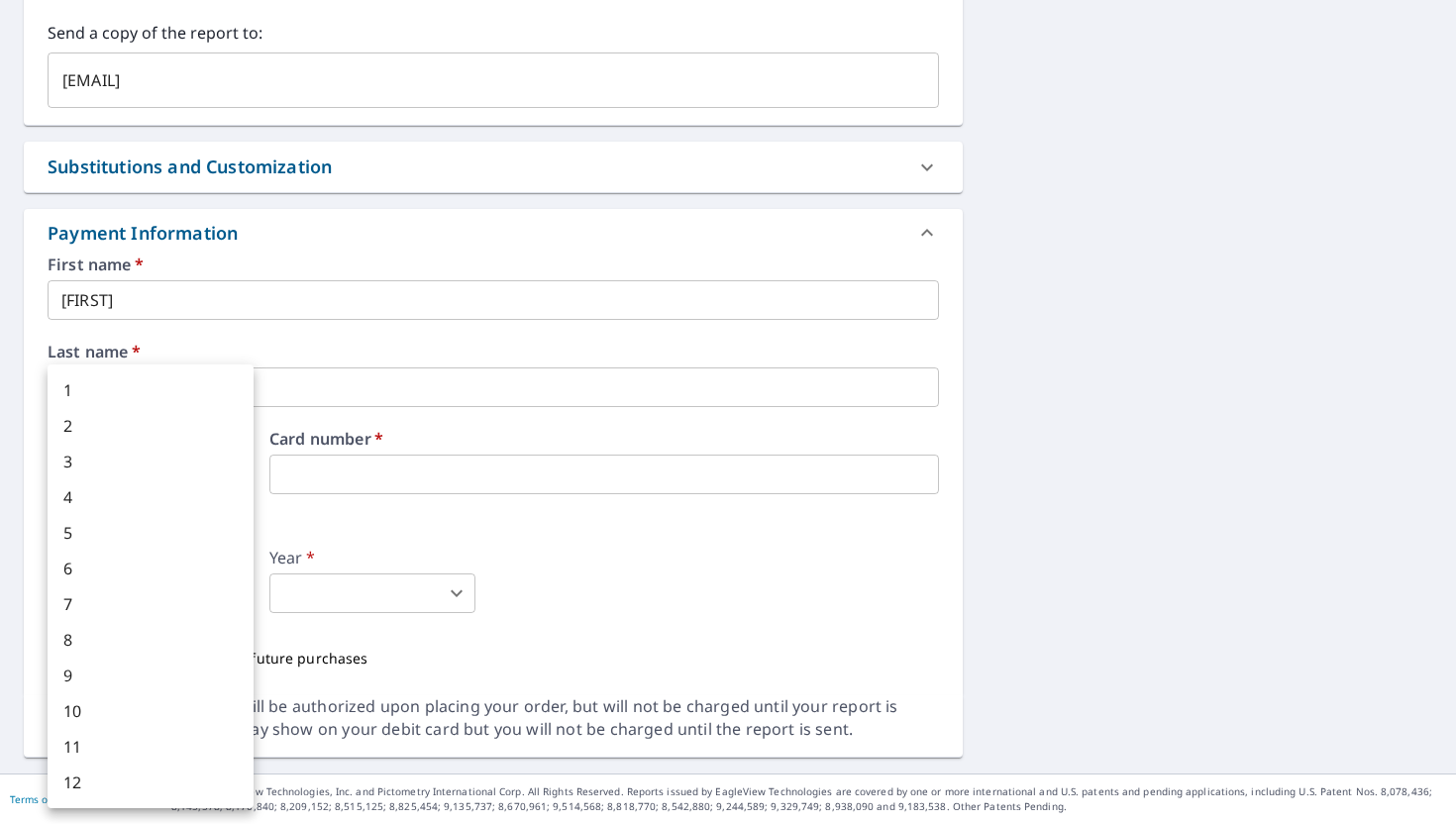 click on "4" at bounding box center (151, 497) 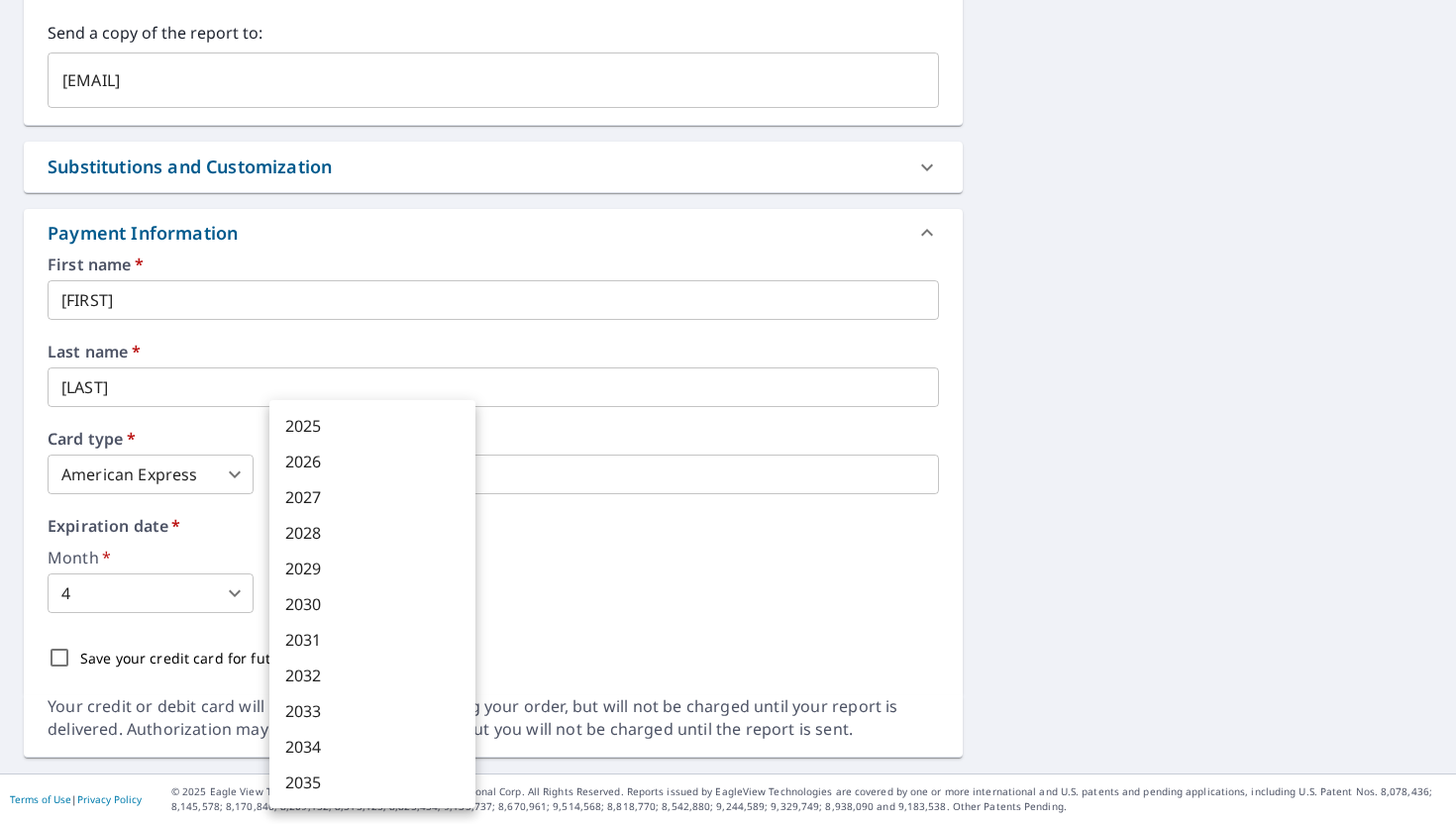 click on "PH PH
Dashboard Order History Cancel Order PH Dashboard / Finalize Order Finalize Order 2035 Us Highway 70 W Morganton, NC 28655 Aerial Road A standard road map Aerial A detailed look from above Labels Labels 250 feet 50 m © 2025 TomTom, © Vexcel Imaging, © 2025 Microsoft Corporation,  © OpenStreetMap Terms PROPERTY TYPE Residential BUILDING ID 2035 Us Highway 70 W, Morganton, NC, 28655 Changes to structures in last 4 years ( renovations, additions, etc. ) Claim Information Claim number ​ Claim information ​ PO number ​ Date of loss ​ Cat ID ​ Email Recipients Your reports will be sent to  preston@iconicroofingnc.com.  Edit Contact Information. Send a copy of the report to: p*******@gmail.com ​ Substitutions and Customization Additional Report Formats (Not available for all reports) DXF RXF XML Add-ons and custom cover page Property Owner Report Include custom cover page Payment Information First name   * Preston ​ Last name   * Heavner ​ Card type   * American Express 1 ​ *" at bounding box center [728, 412] 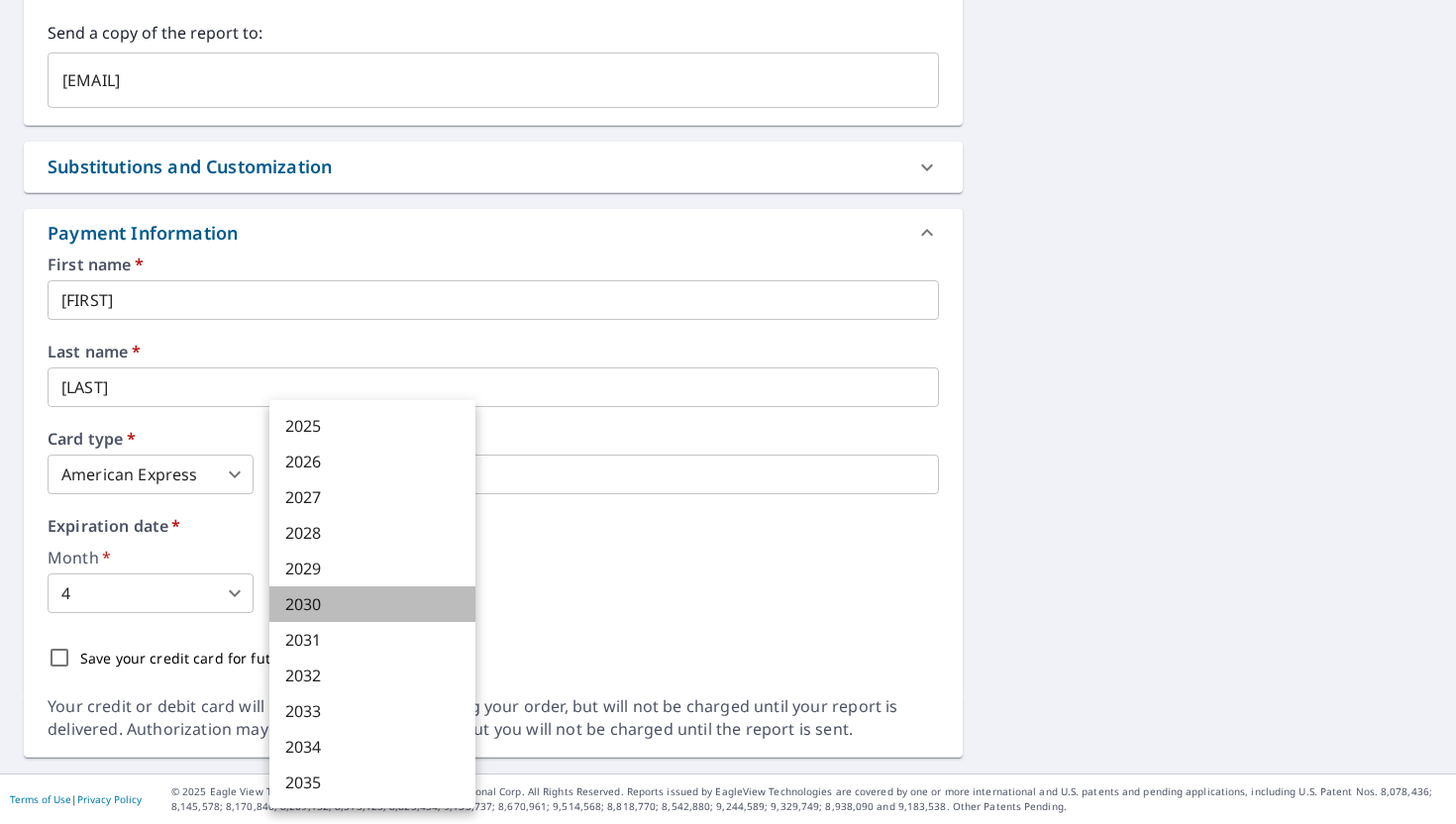 click on "2030" at bounding box center (372, 604) 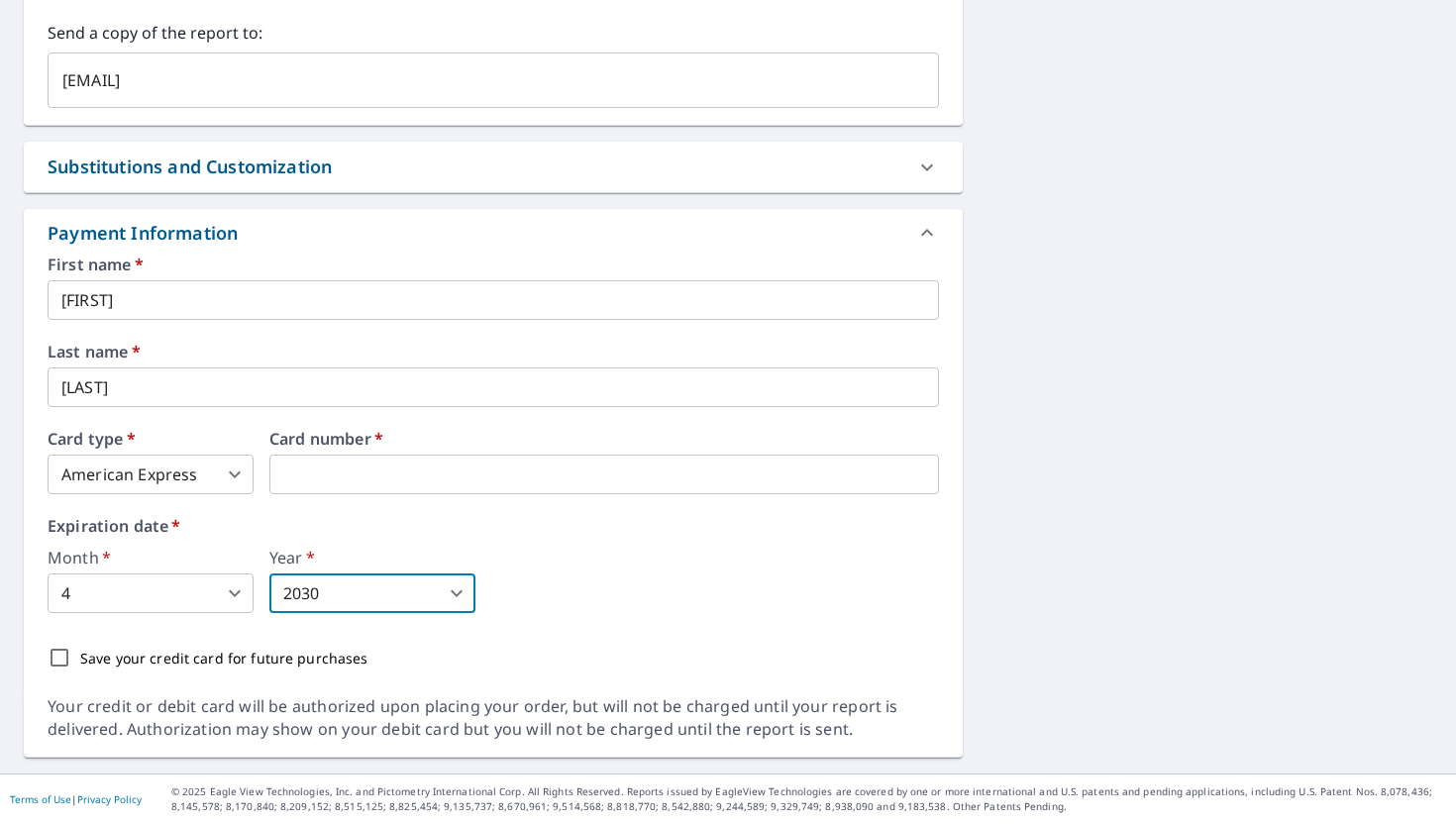 click on "Save your credit card for future purchases" at bounding box center (59, 658) 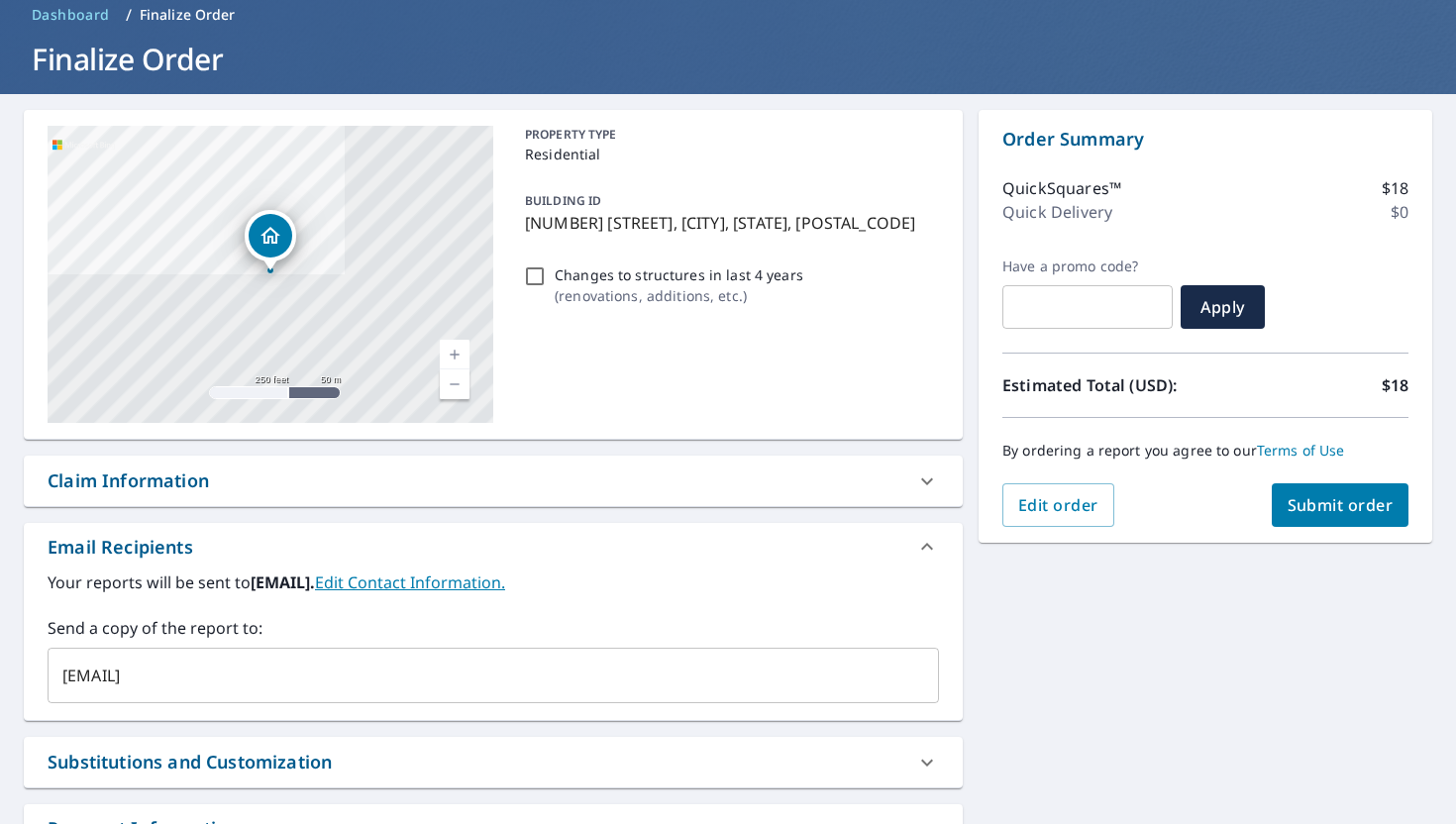 scroll, scrollTop: 114, scrollLeft: 0, axis: vertical 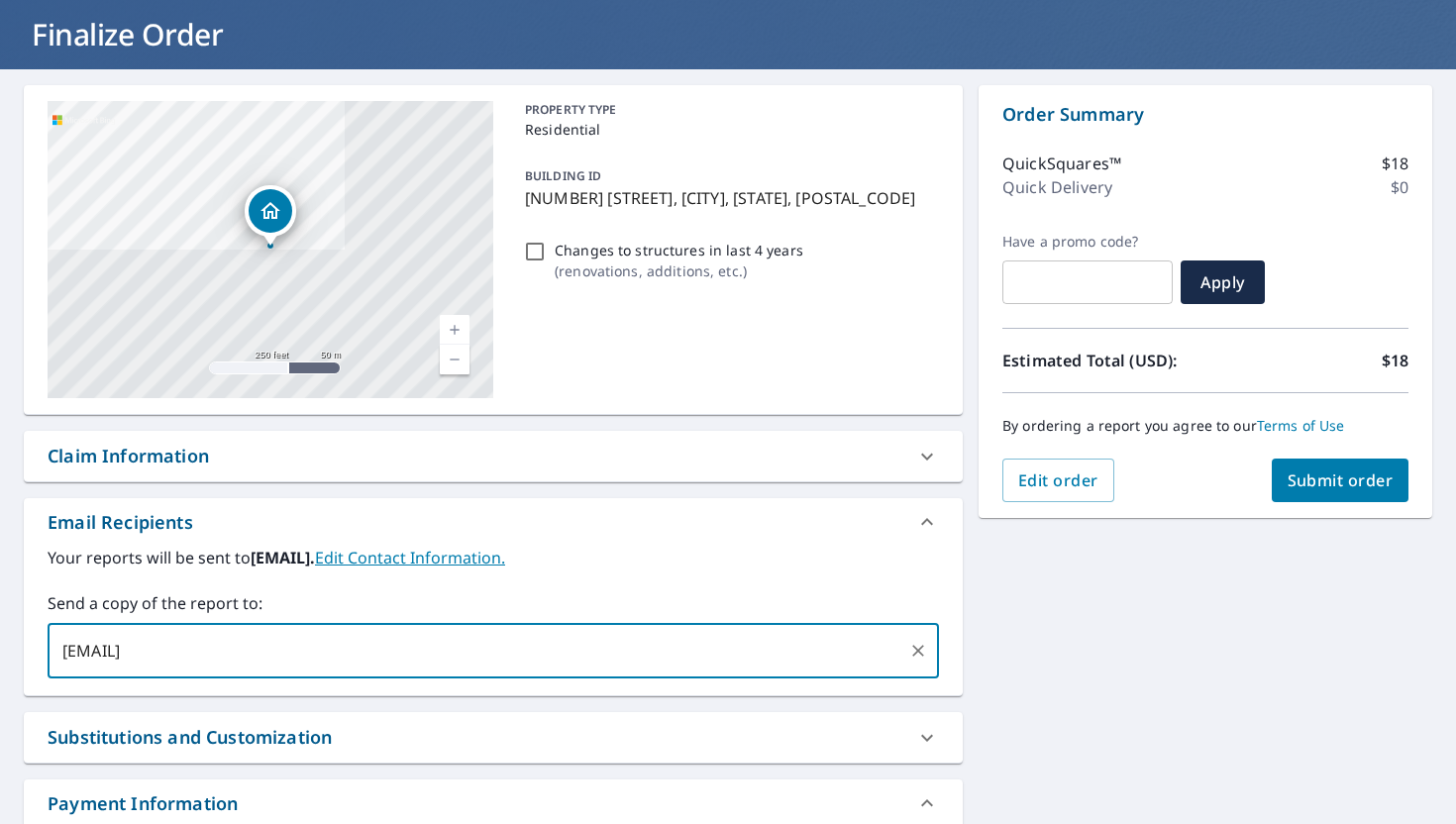 drag, startPoint x: 273, startPoint y: 656, endPoint x: 49, endPoint y: 627, distance: 225.86943 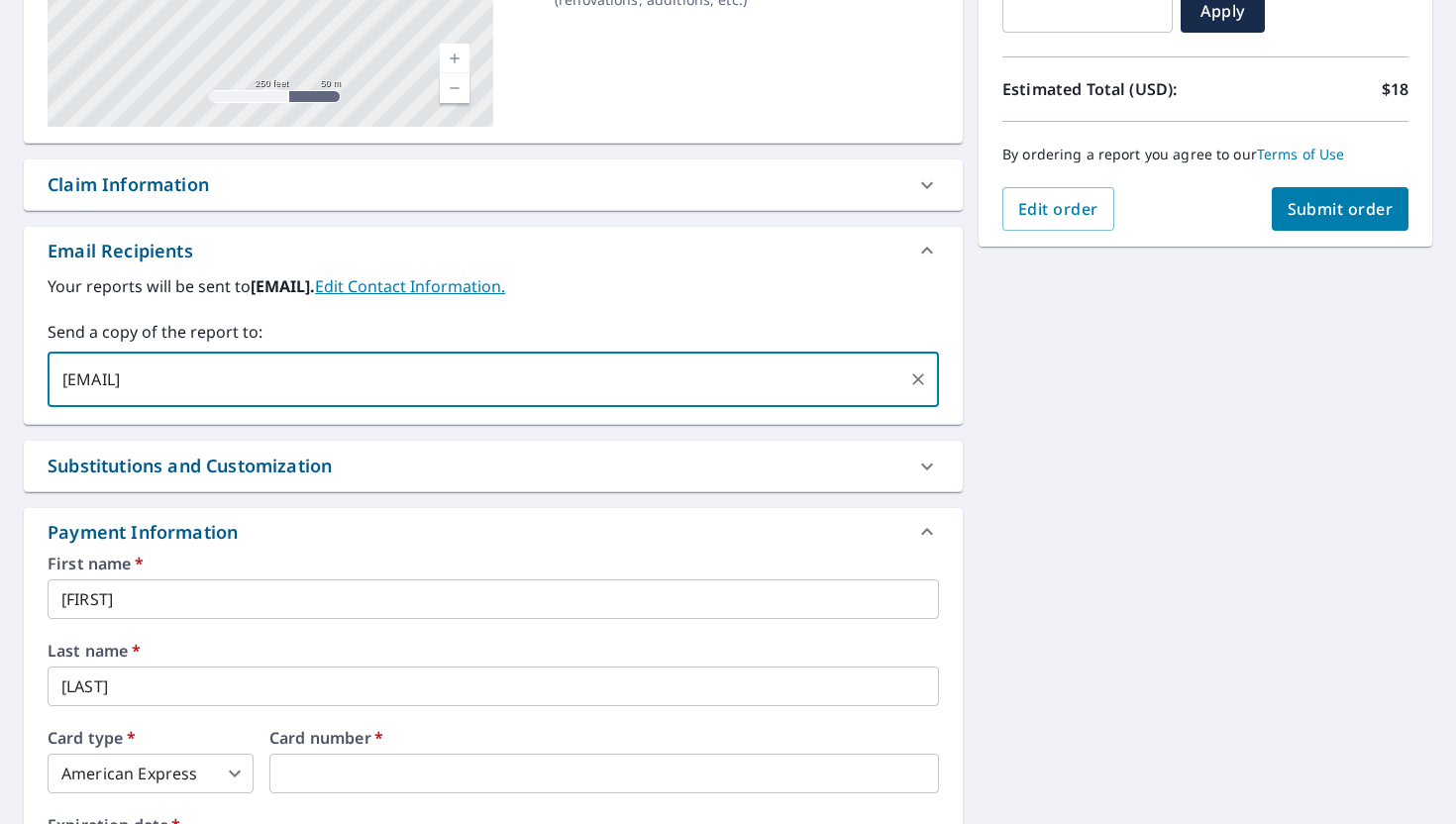 scroll, scrollTop: 405, scrollLeft: 0, axis: vertical 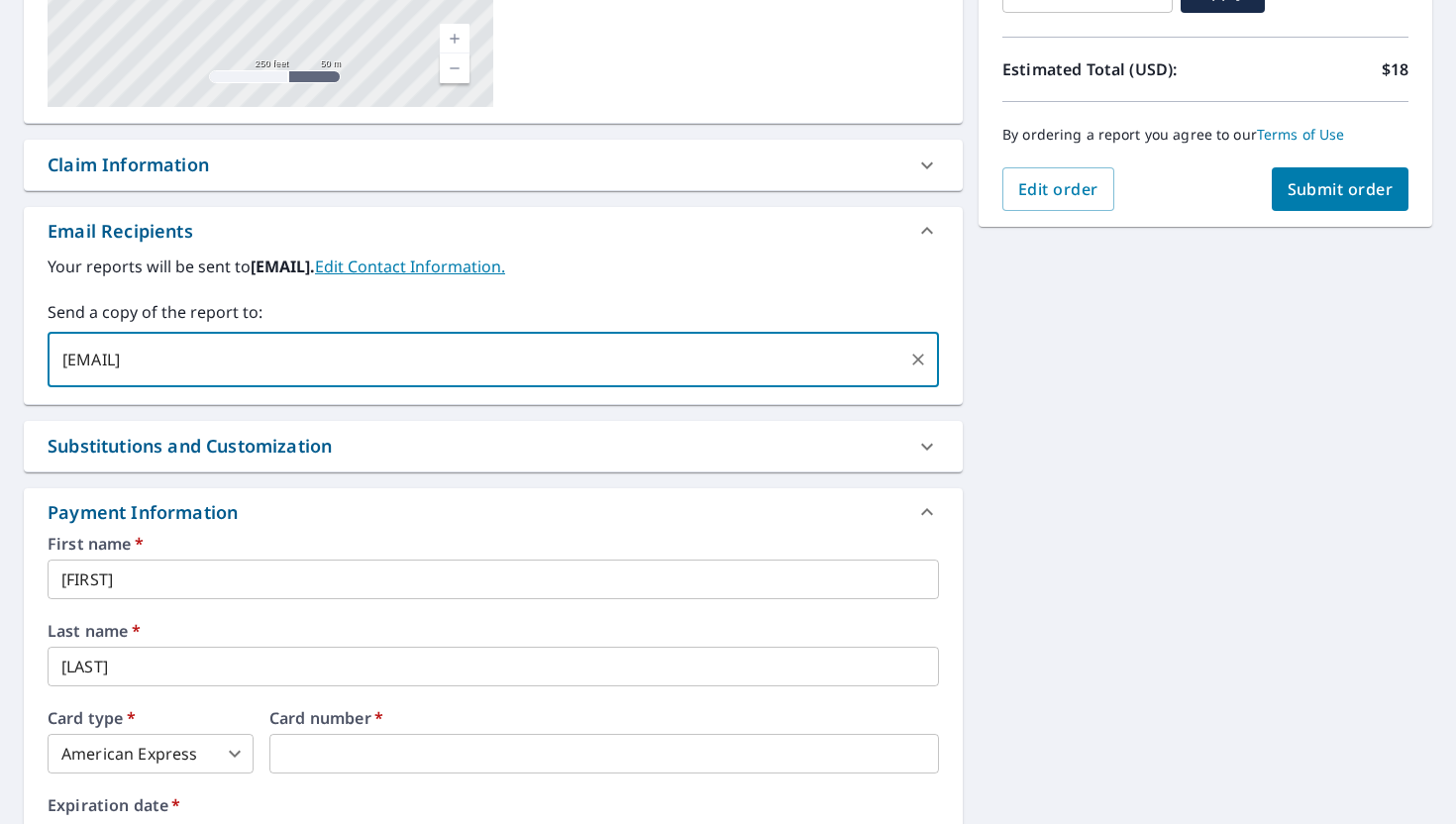 type on "preston@iconicroofingnc.com" 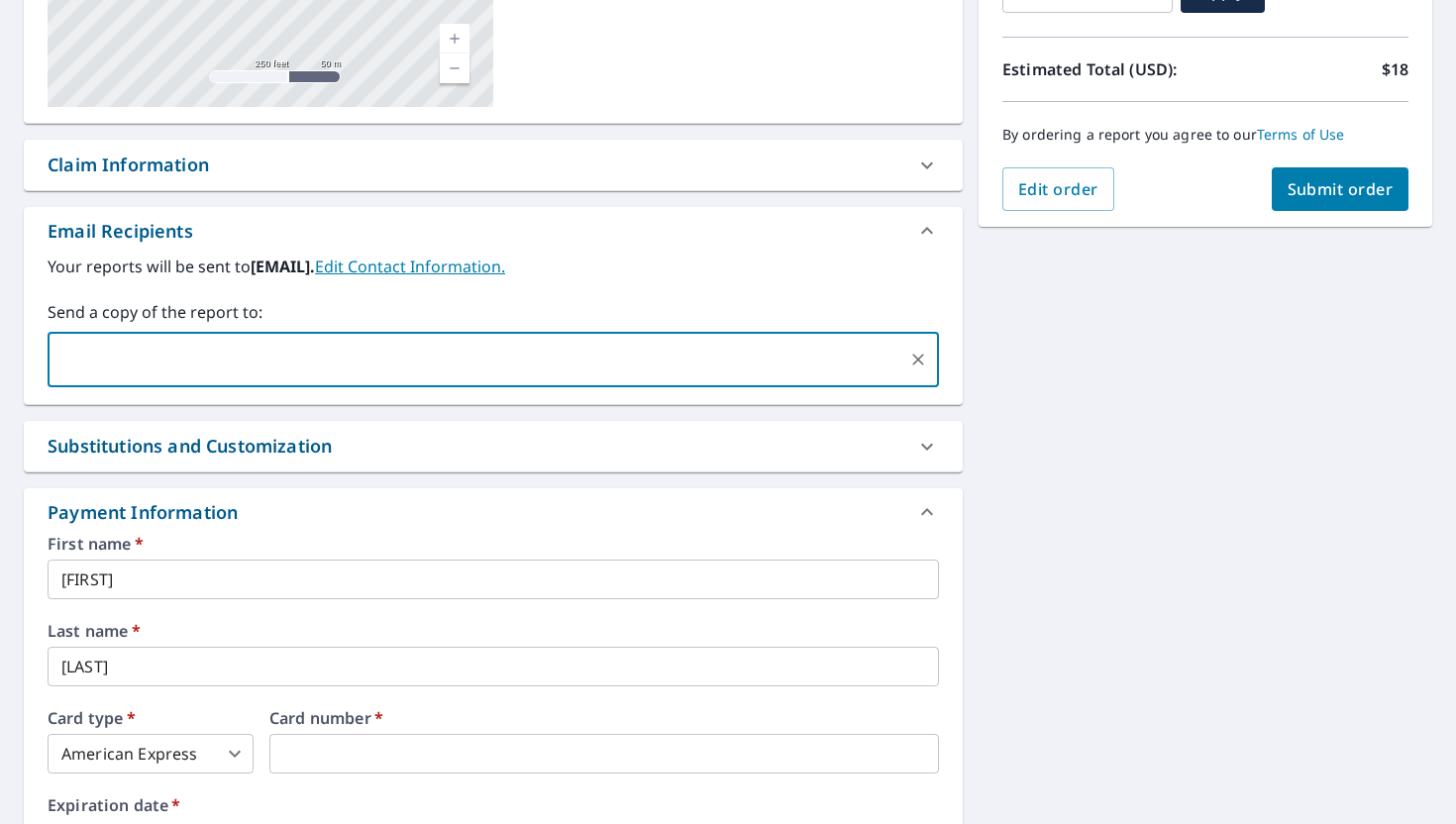 click on "Substitutions and Customization" at bounding box center [475, 446] 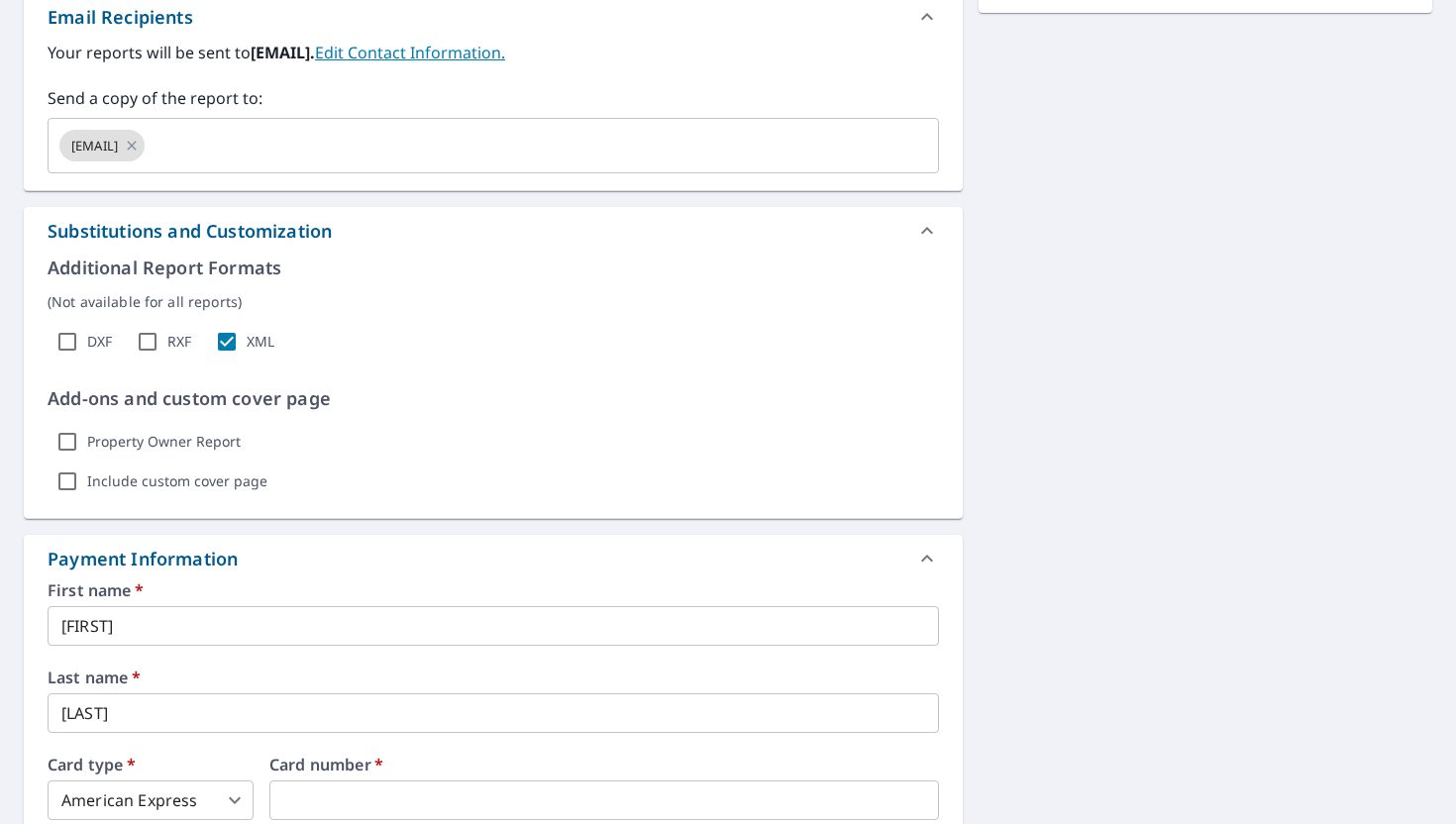 scroll, scrollTop: 0, scrollLeft: 0, axis: both 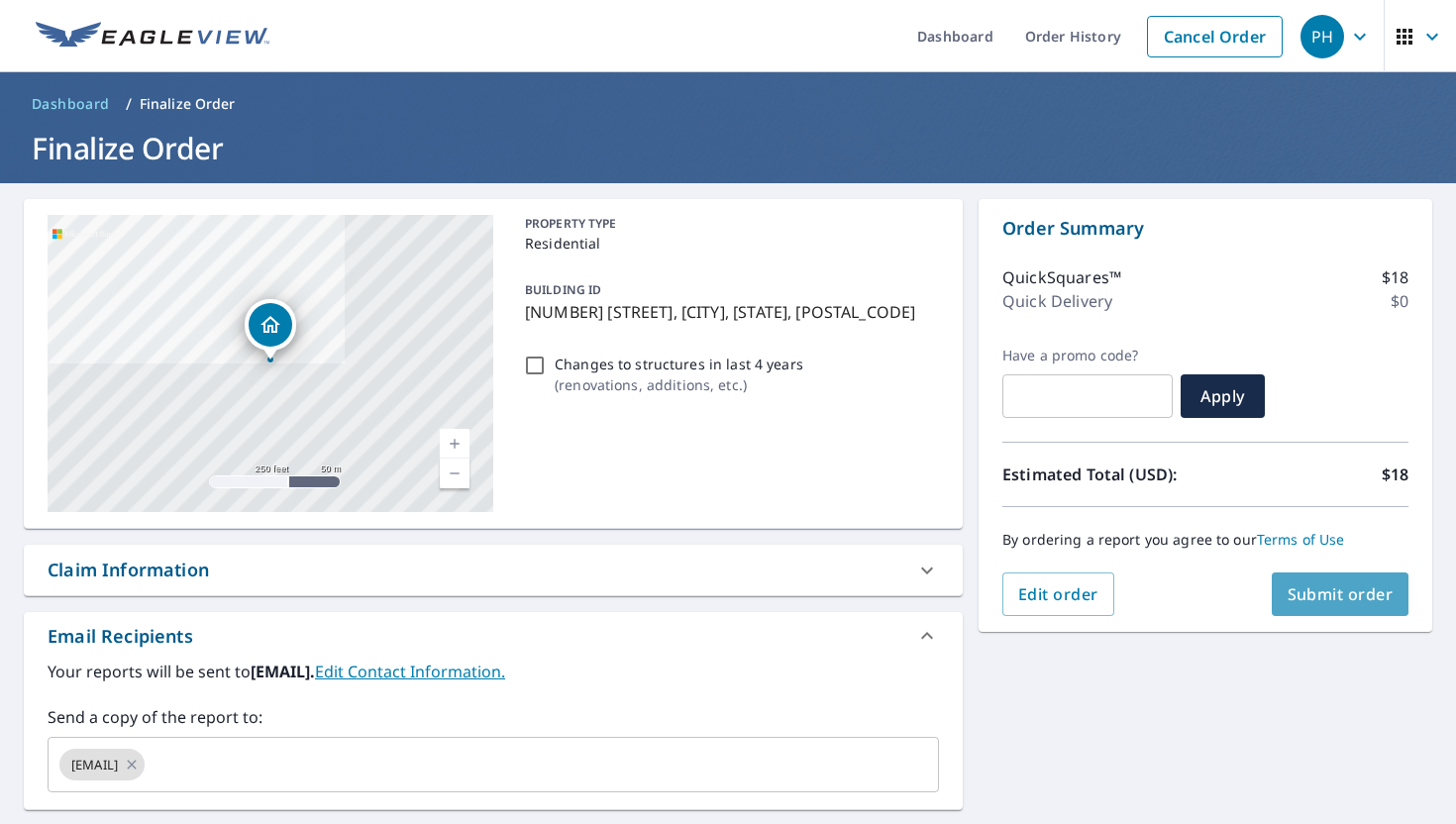 click on "Submit order" at bounding box center (1340, 594) 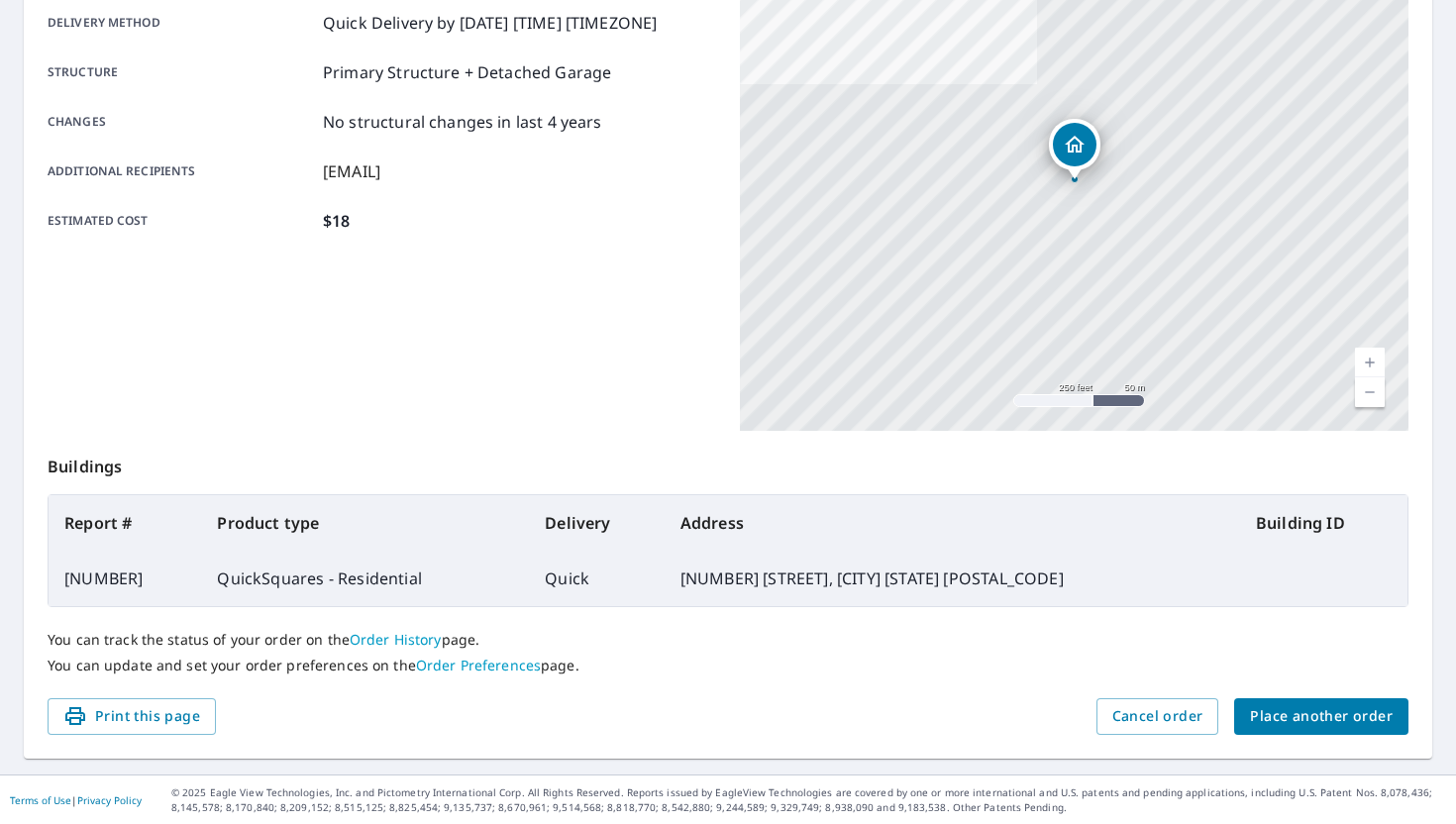 scroll, scrollTop: 0, scrollLeft: 0, axis: both 